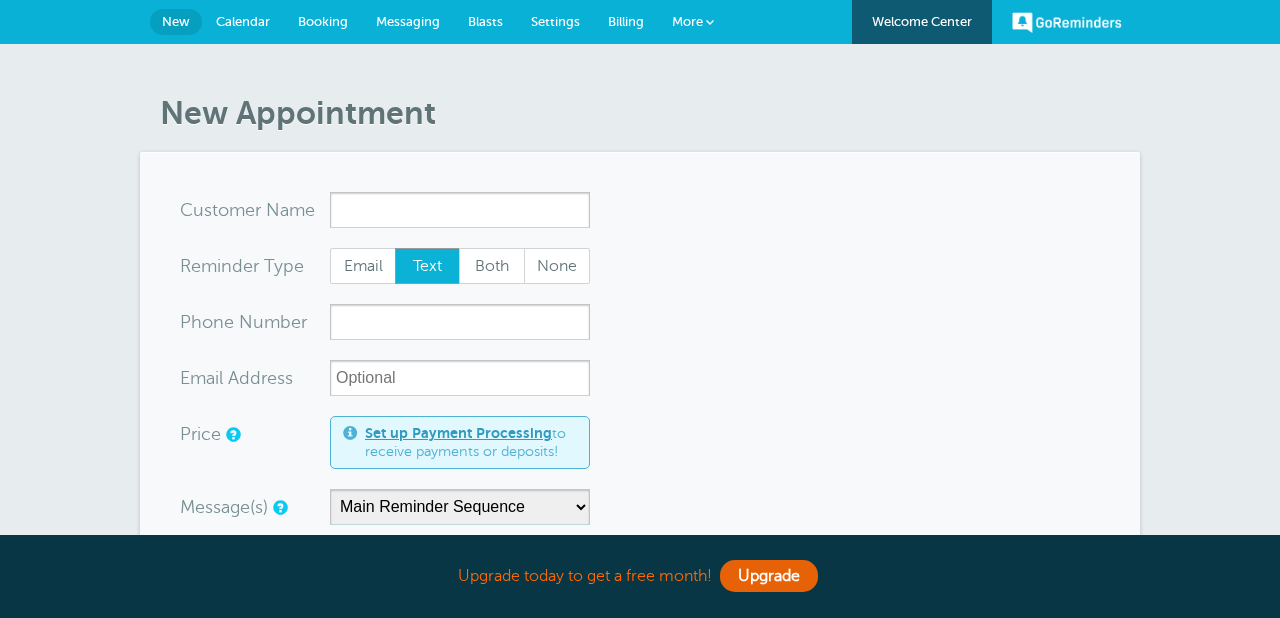 scroll, scrollTop: 0, scrollLeft: 0, axis: both 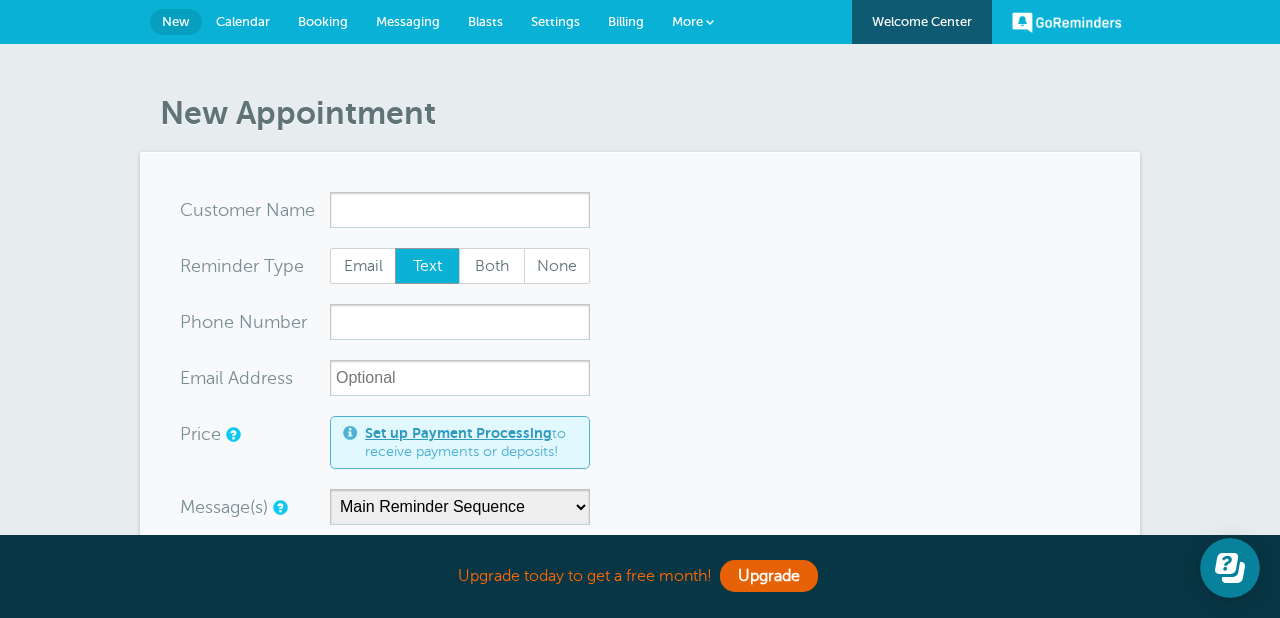 click on "Calendar" at bounding box center [243, 21] 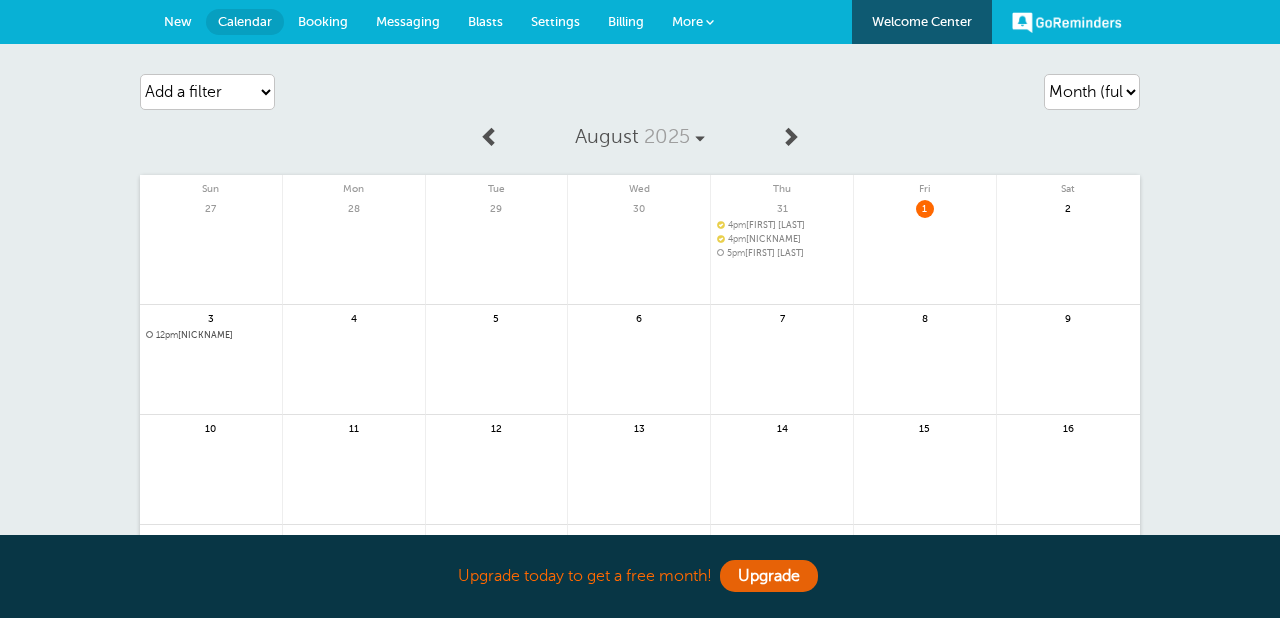 scroll, scrollTop: 0, scrollLeft: 0, axis: both 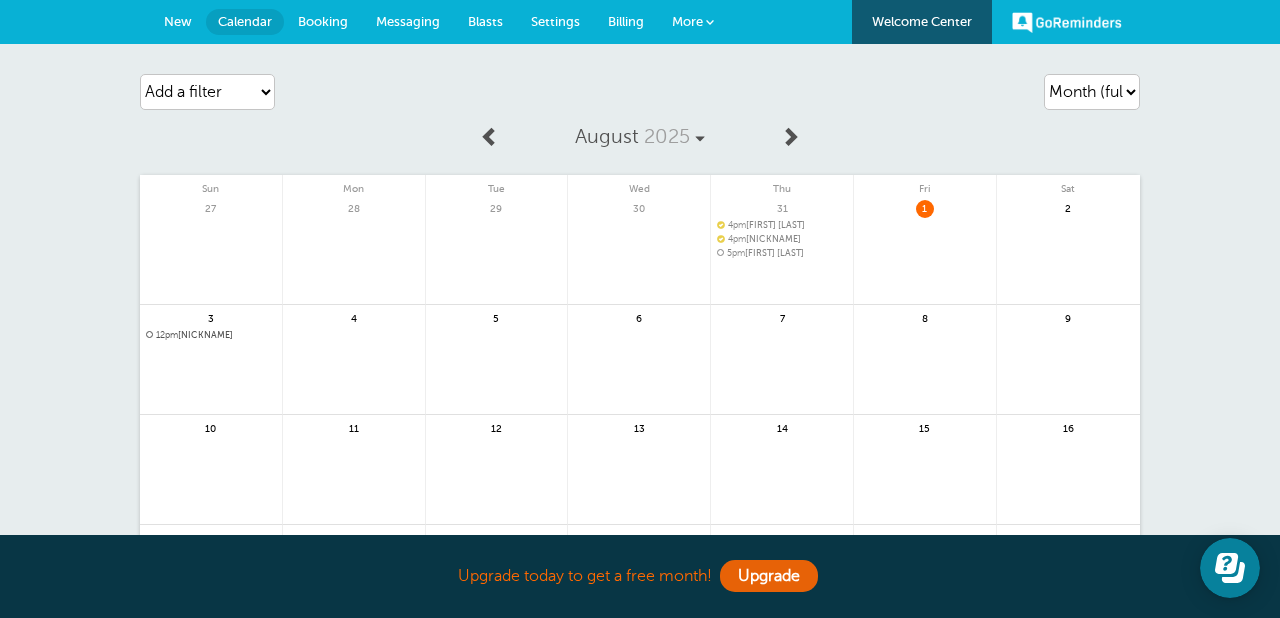 click on "Settings" at bounding box center [555, 21] 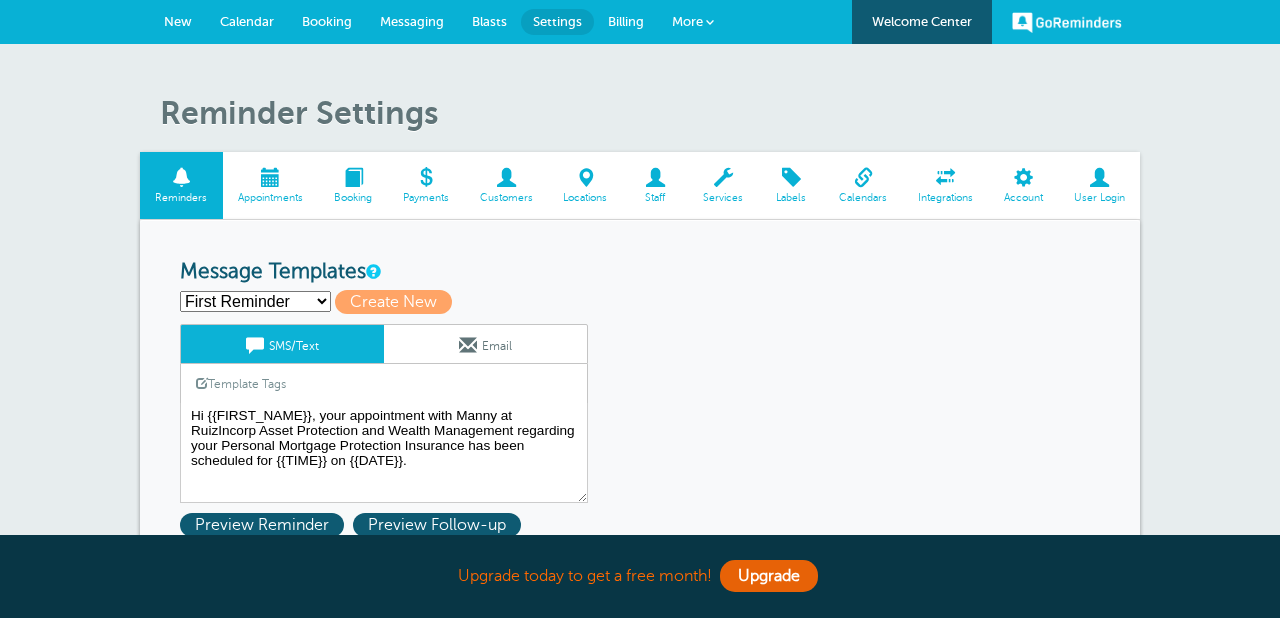 scroll, scrollTop: 0, scrollLeft: 0, axis: both 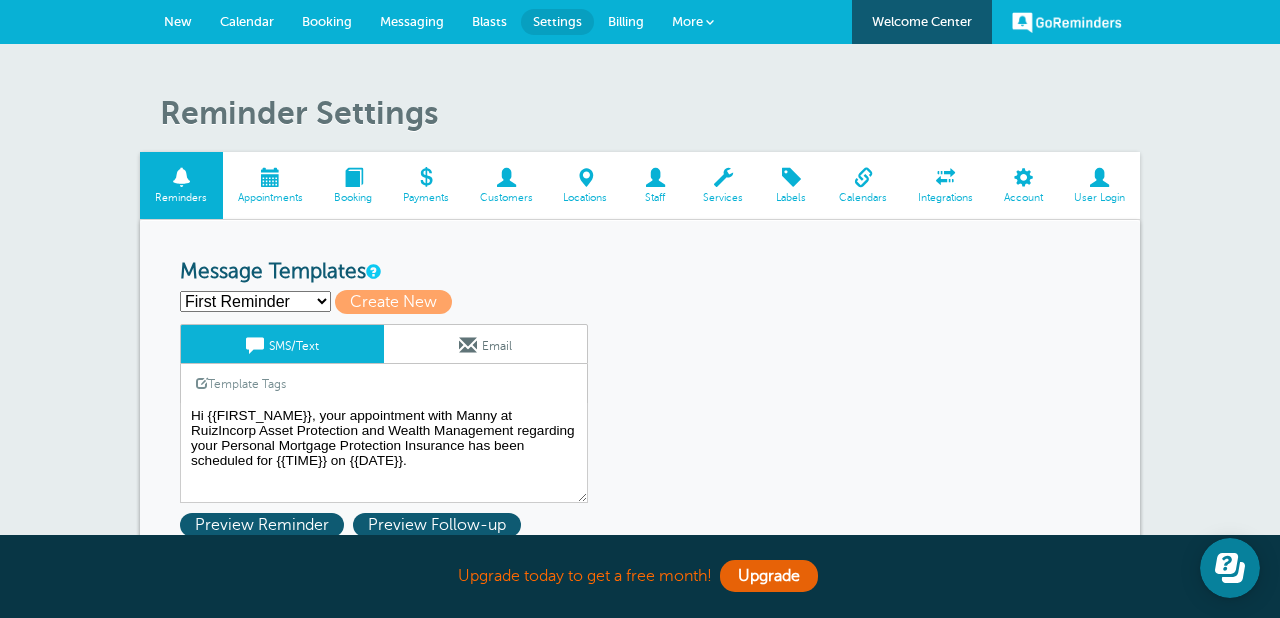 click at bounding box center [946, 177] 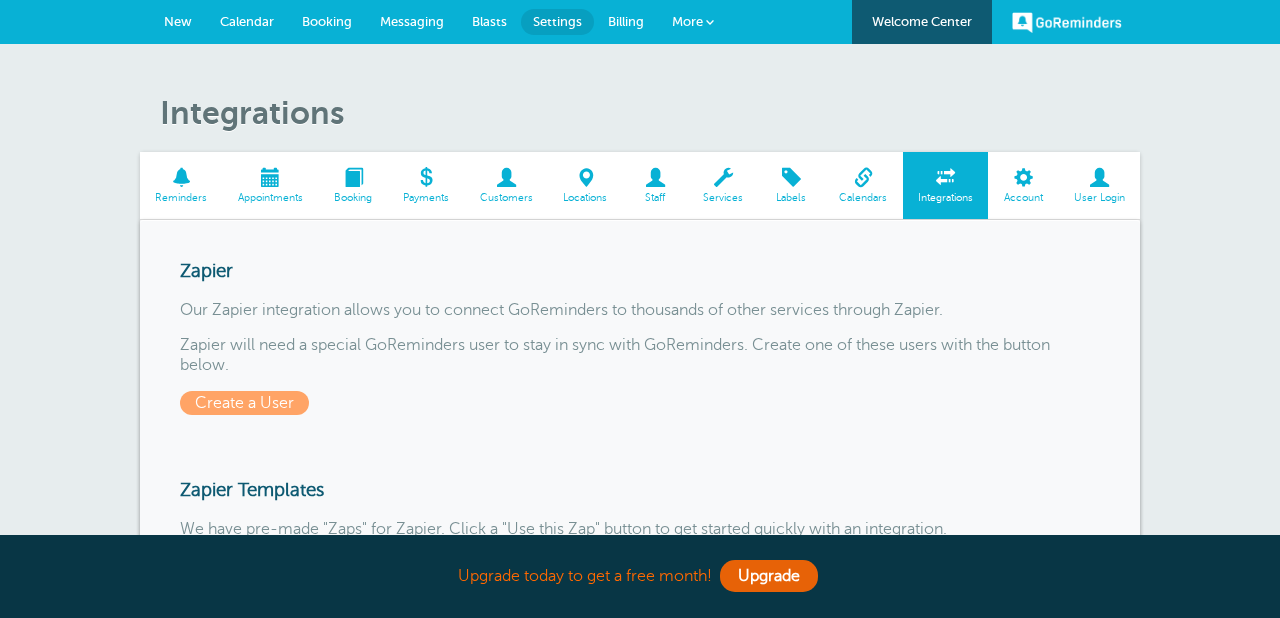 scroll, scrollTop: 48, scrollLeft: 0, axis: vertical 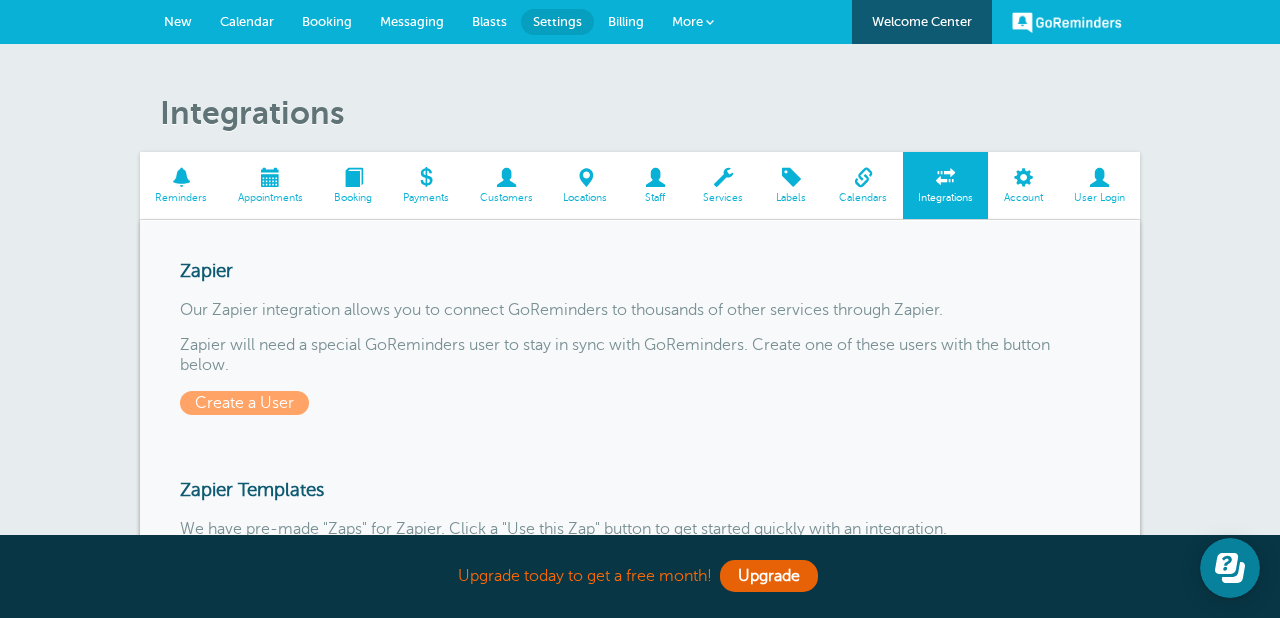click on "Calendar" at bounding box center (247, 21) 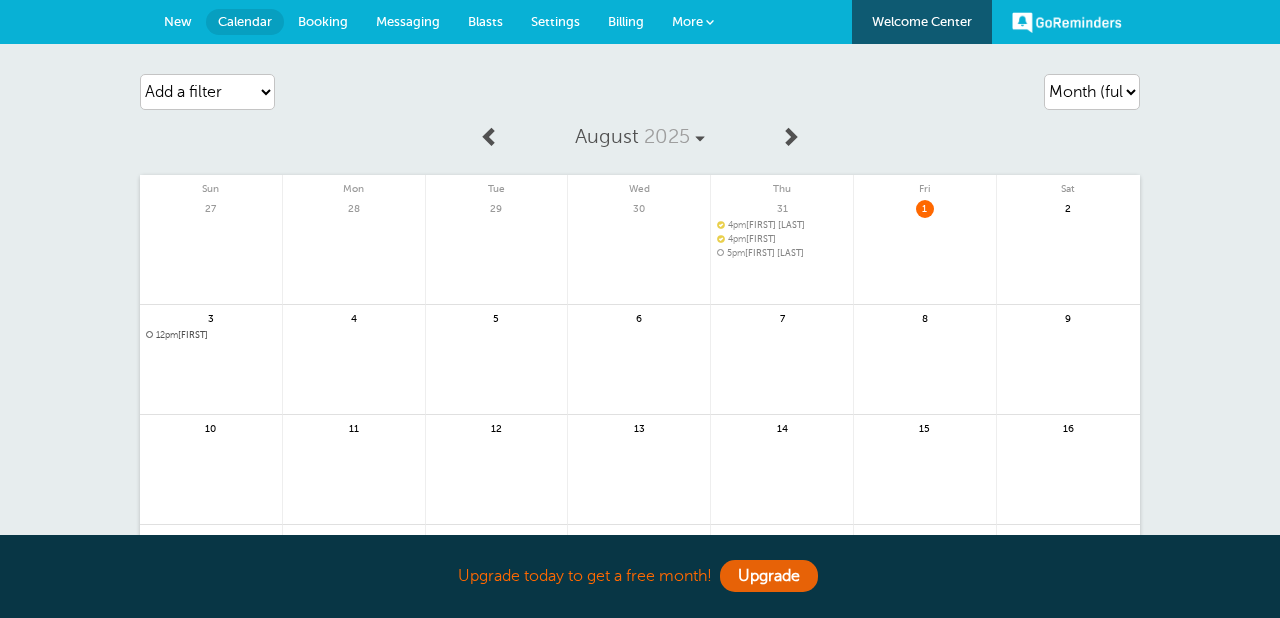 scroll, scrollTop: 0, scrollLeft: 0, axis: both 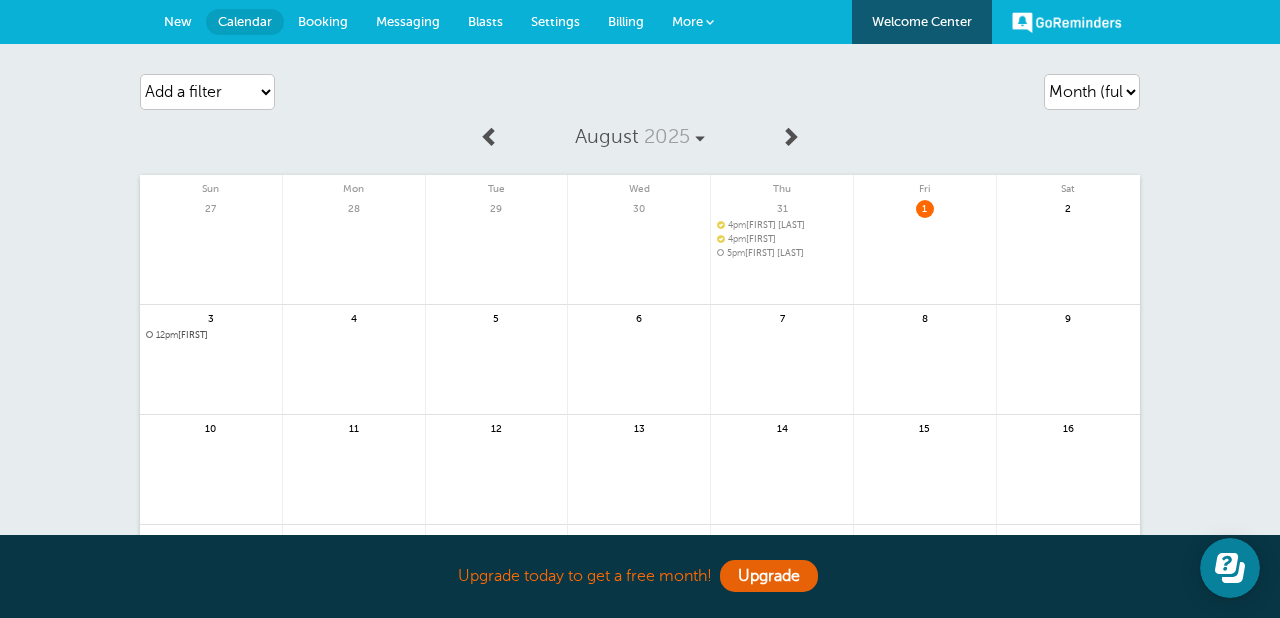 click on "Messaging" at bounding box center [408, 21] 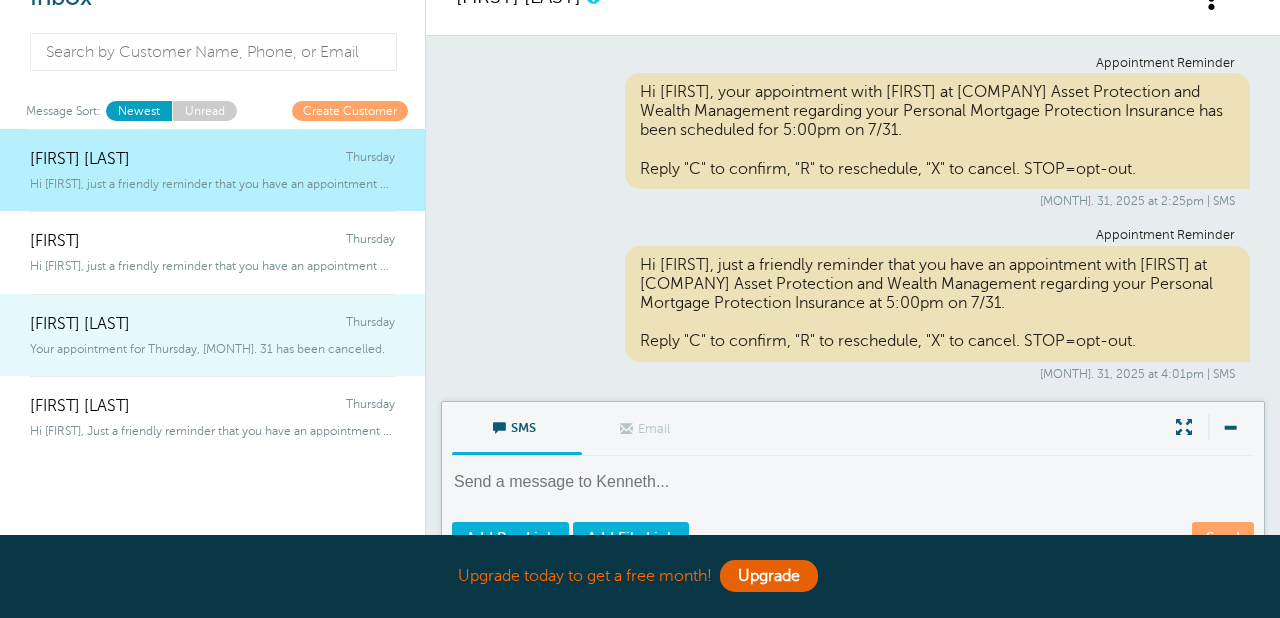 scroll, scrollTop: 102, scrollLeft: 0, axis: vertical 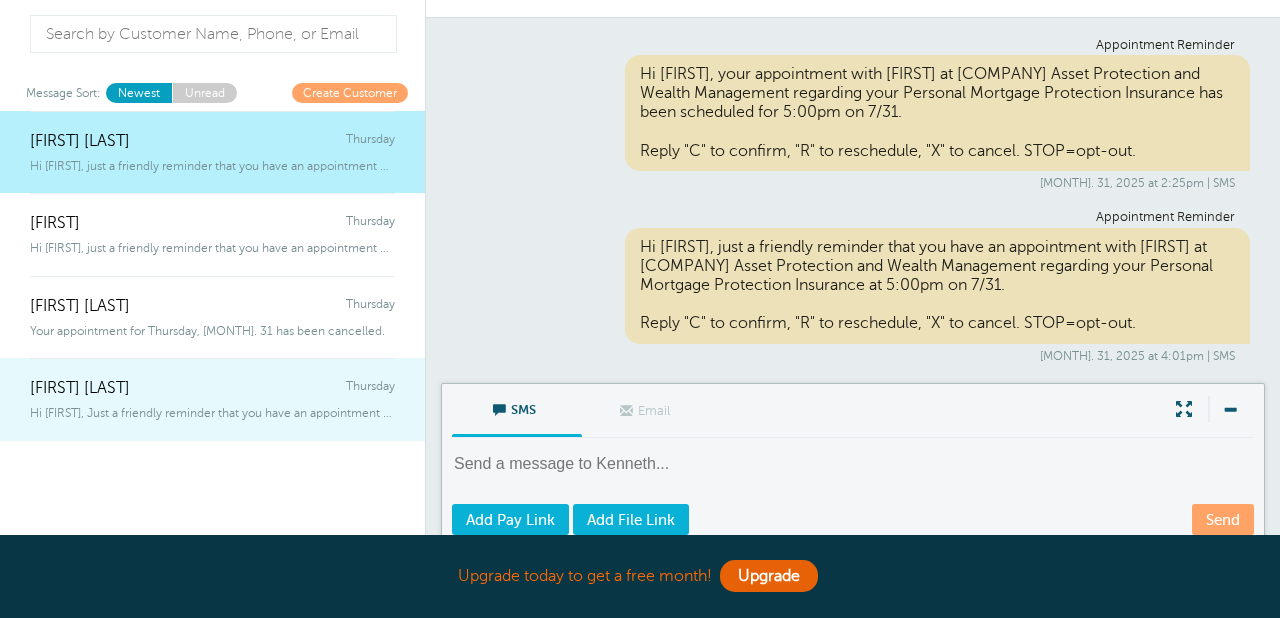 click on "Hi [FIRST], Just a friendly reminder that you have an appointment with [COMPANY]" at bounding box center (212, 413) 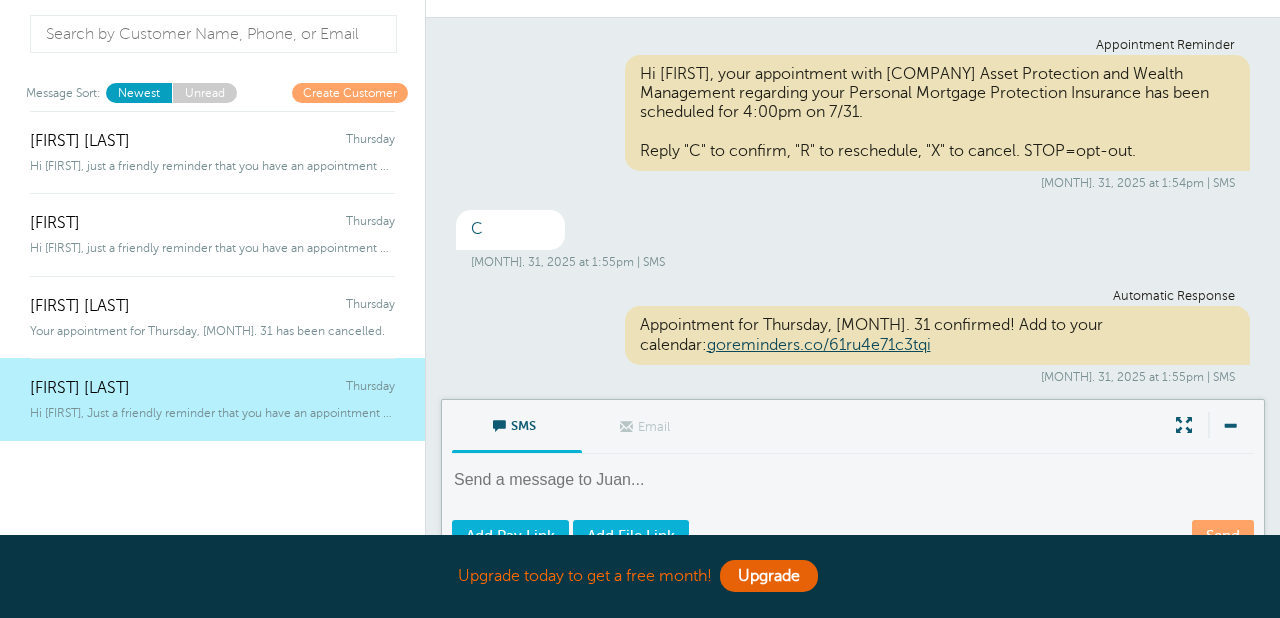 scroll, scrollTop: 177, scrollLeft: 0, axis: vertical 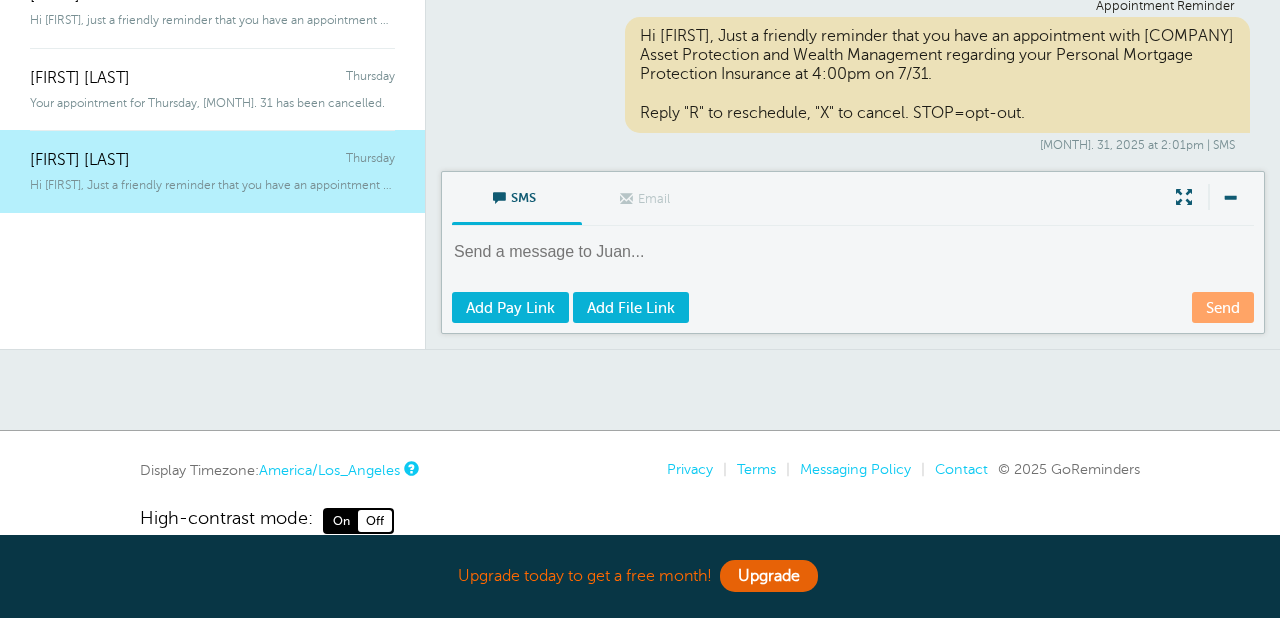 click at bounding box center (855, 265) 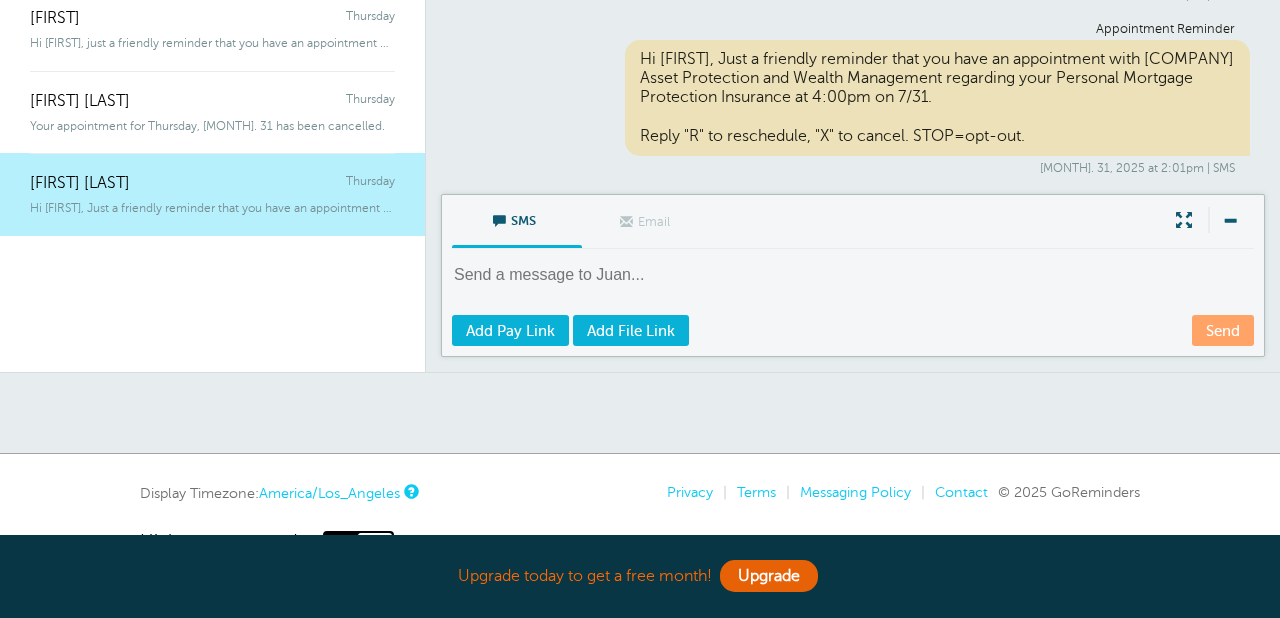 scroll, scrollTop: 0, scrollLeft: 0, axis: both 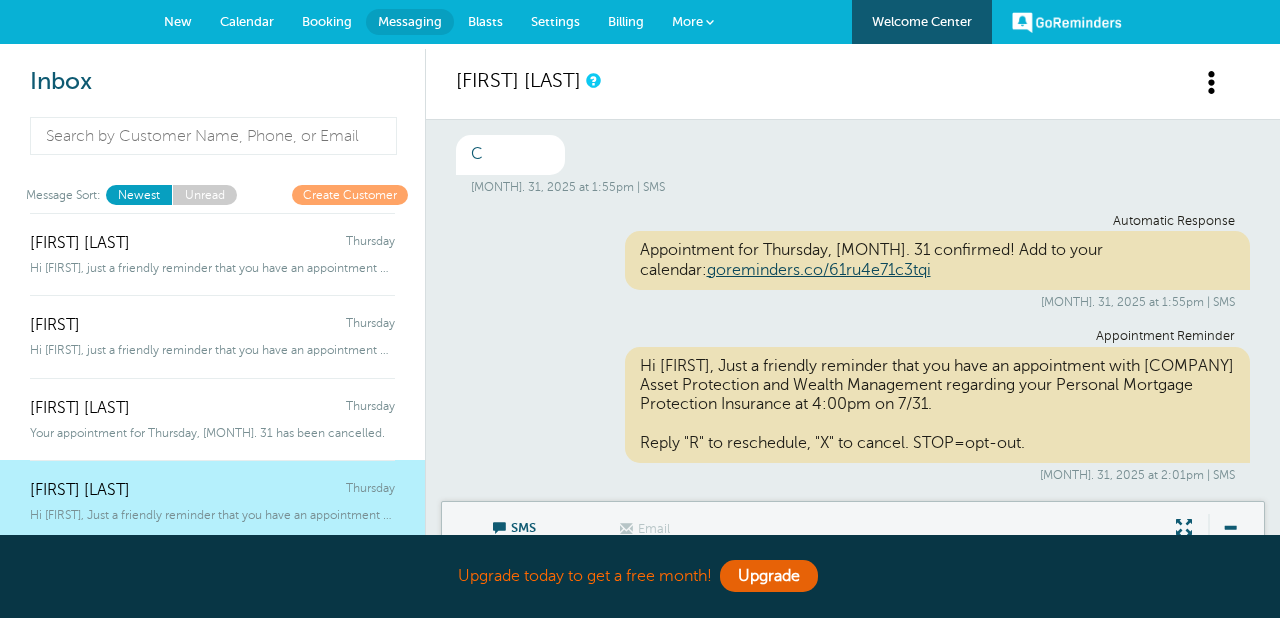 click on "Calendar" at bounding box center (247, 21) 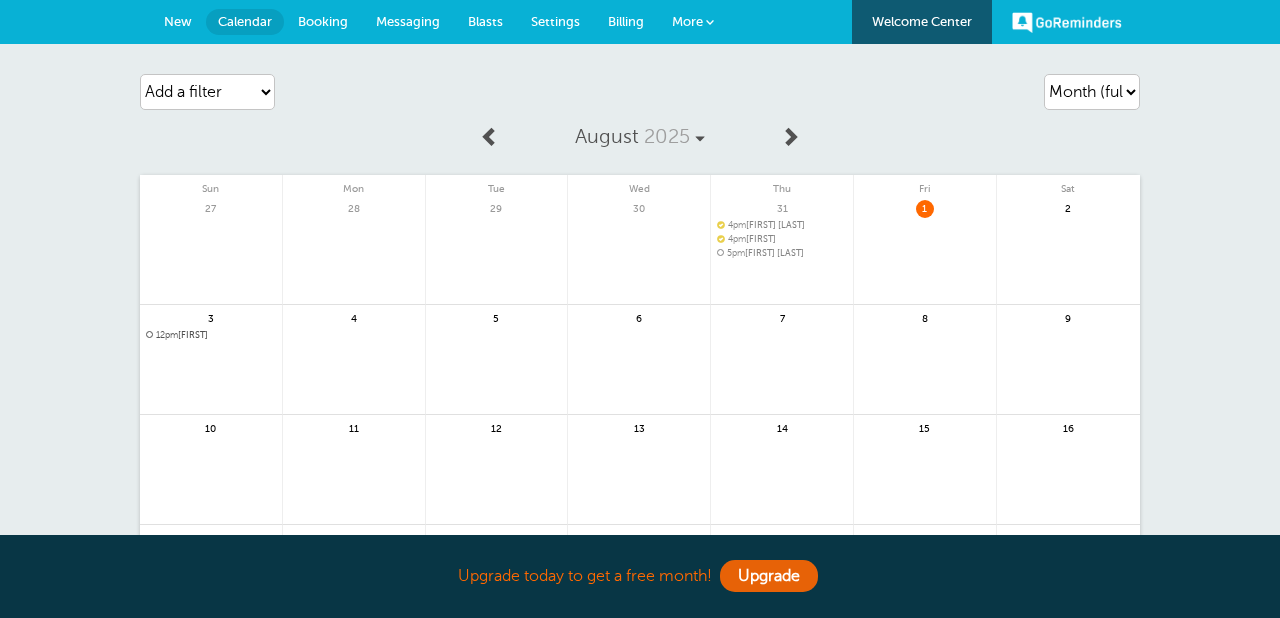 scroll, scrollTop: 0, scrollLeft: 0, axis: both 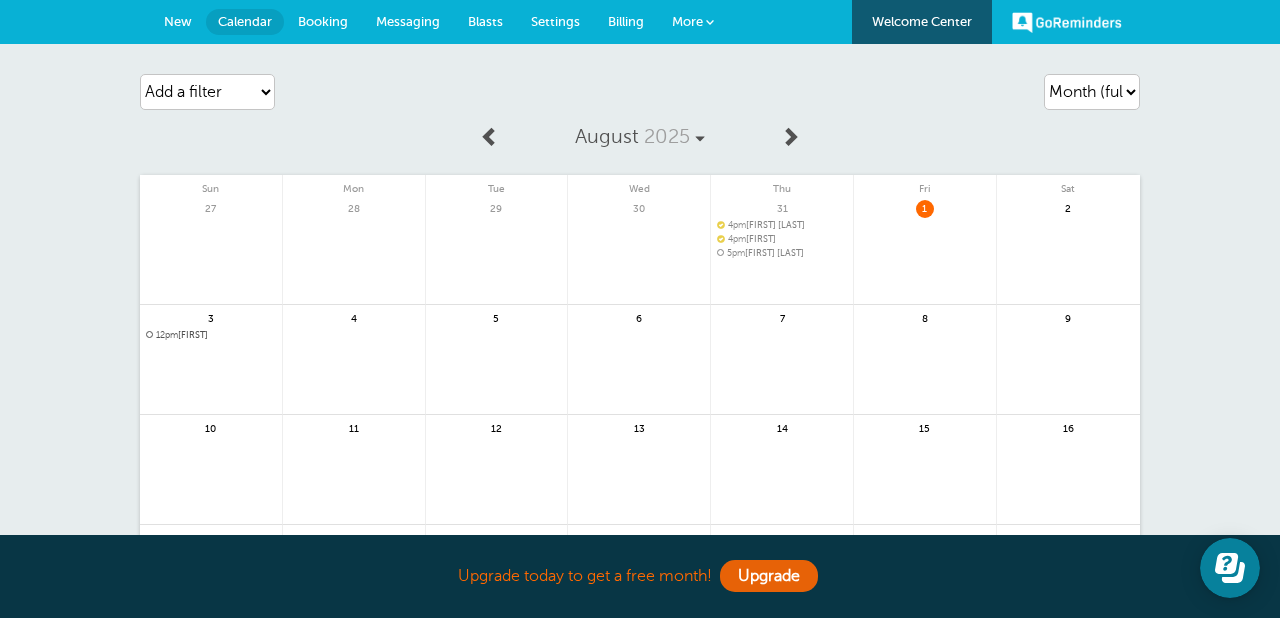 click at bounding box center [925, 261] 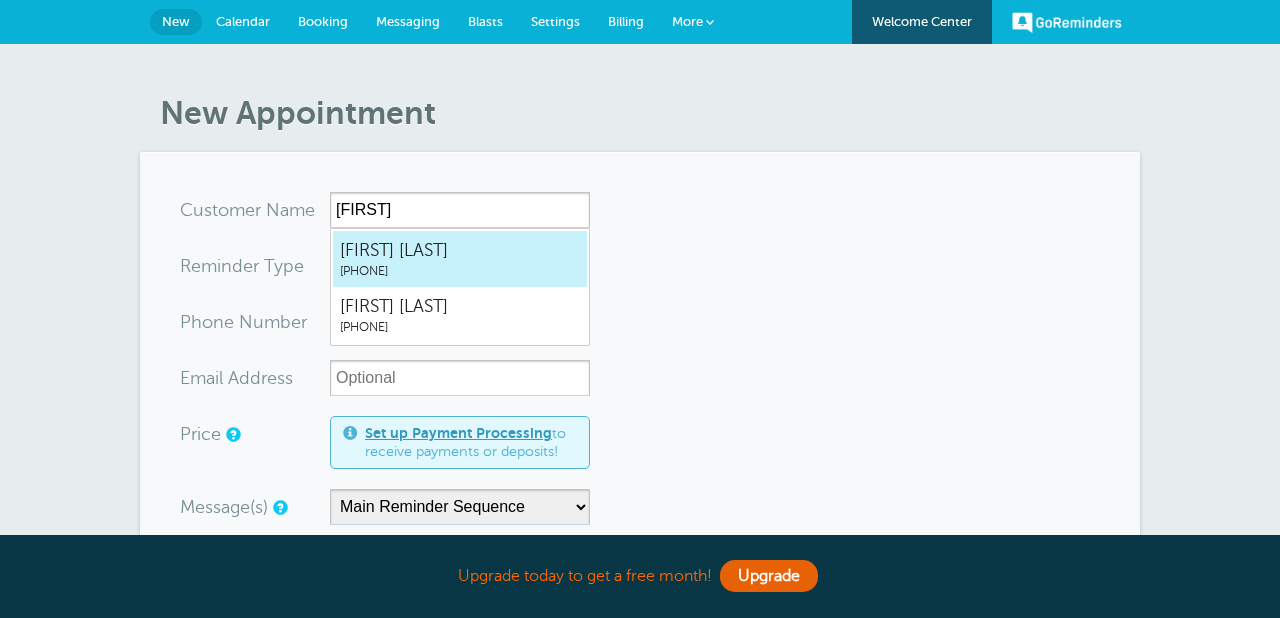 scroll, scrollTop: 0, scrollLeft: 0, axis: both 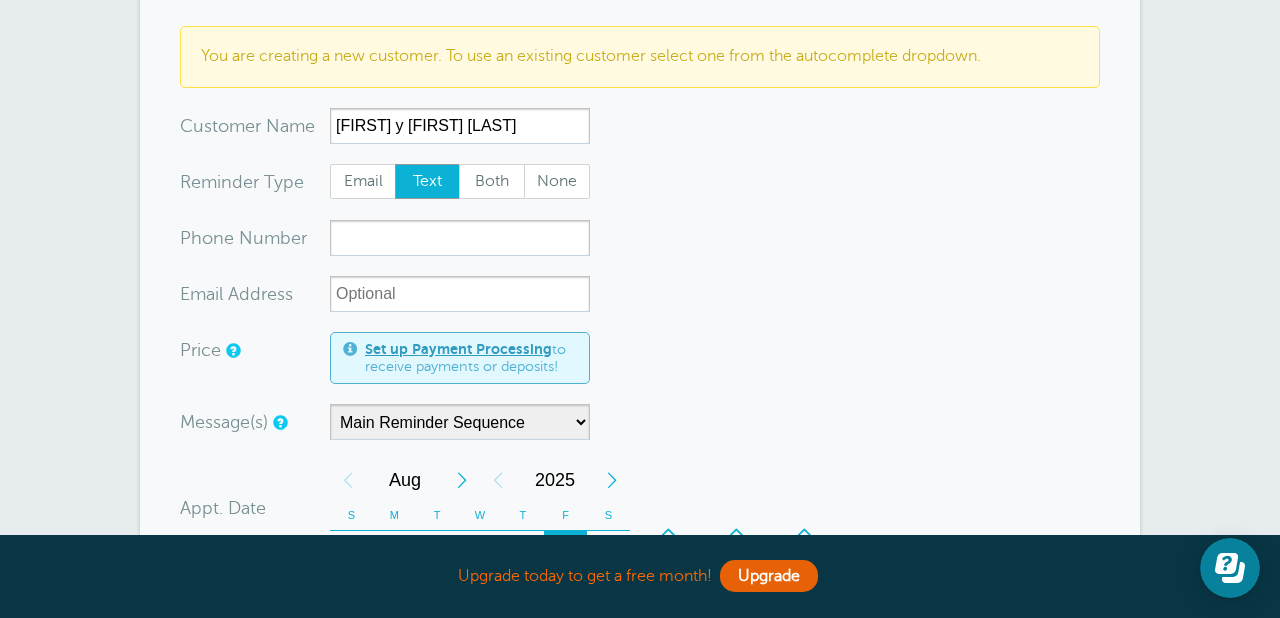 type on "[FIRST] y [FIRST] [LAST]" 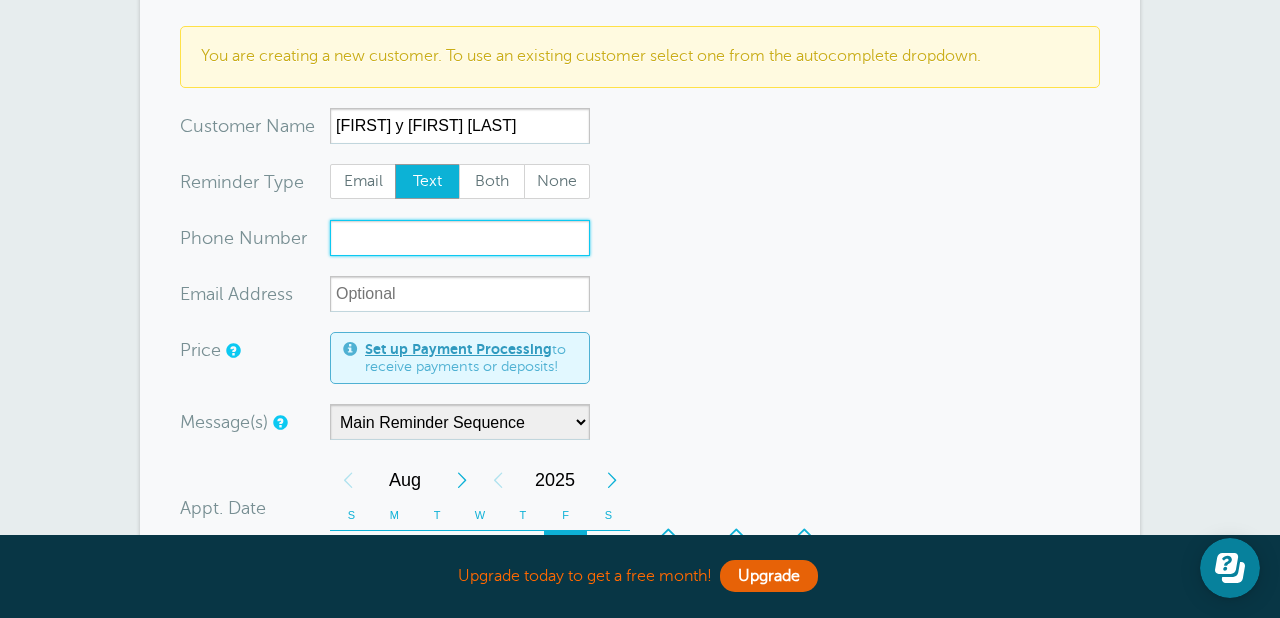 click on "xxx-no-autofill" at bounding box center (460, 238) 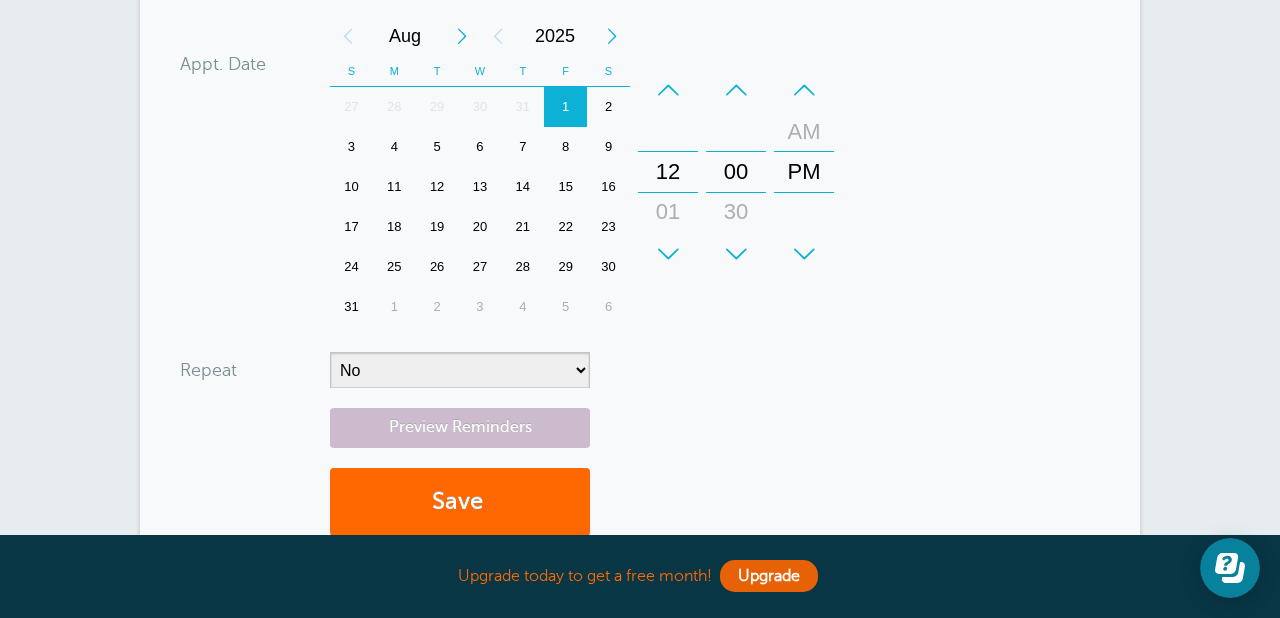 scroll, scrollTop: 617, scrollLeft: 0, axis: vertical 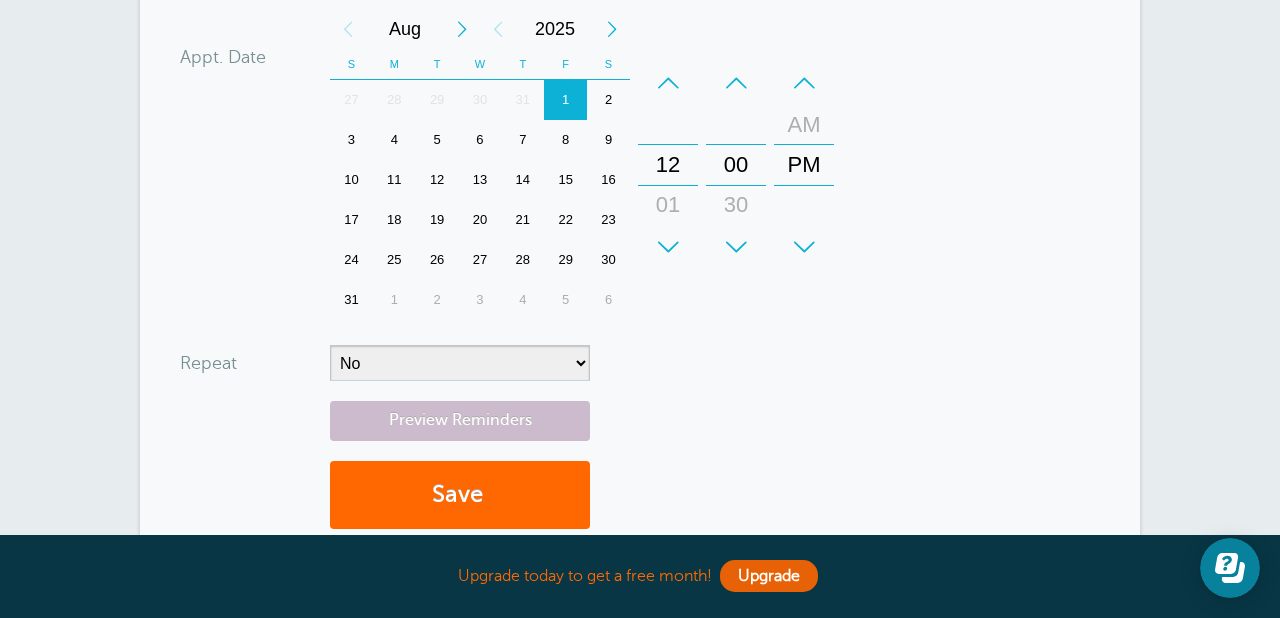 click on "+" at bounding box center (668, 247) 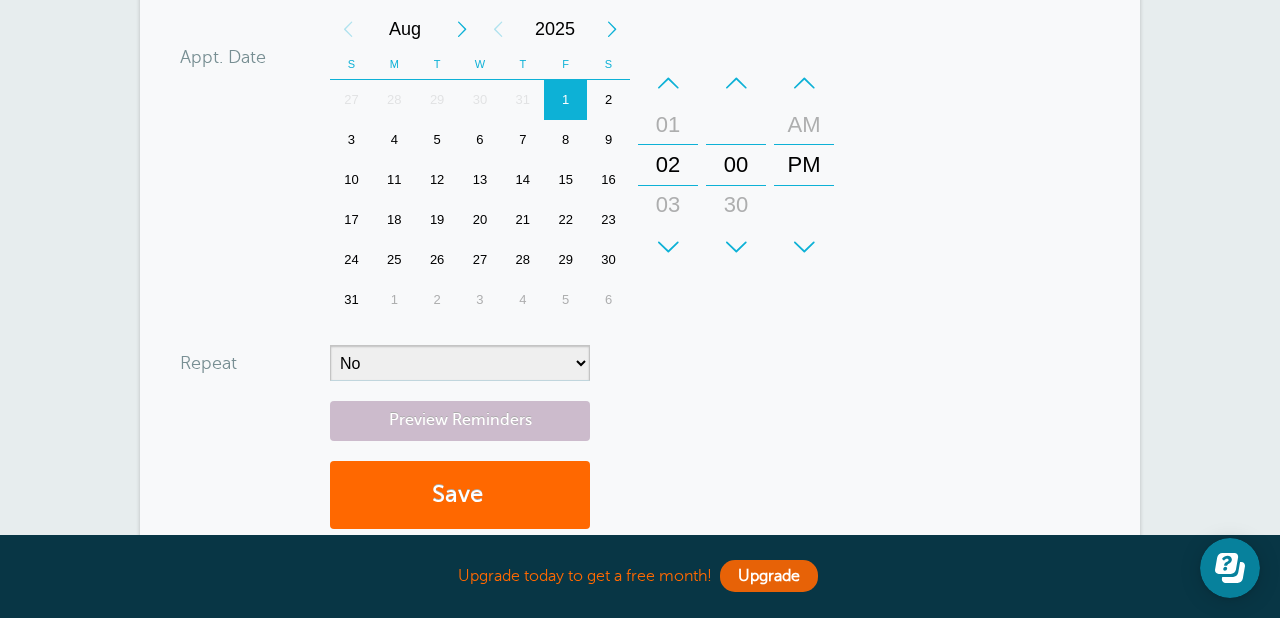 click on "+" at bounding box center [668, 247] 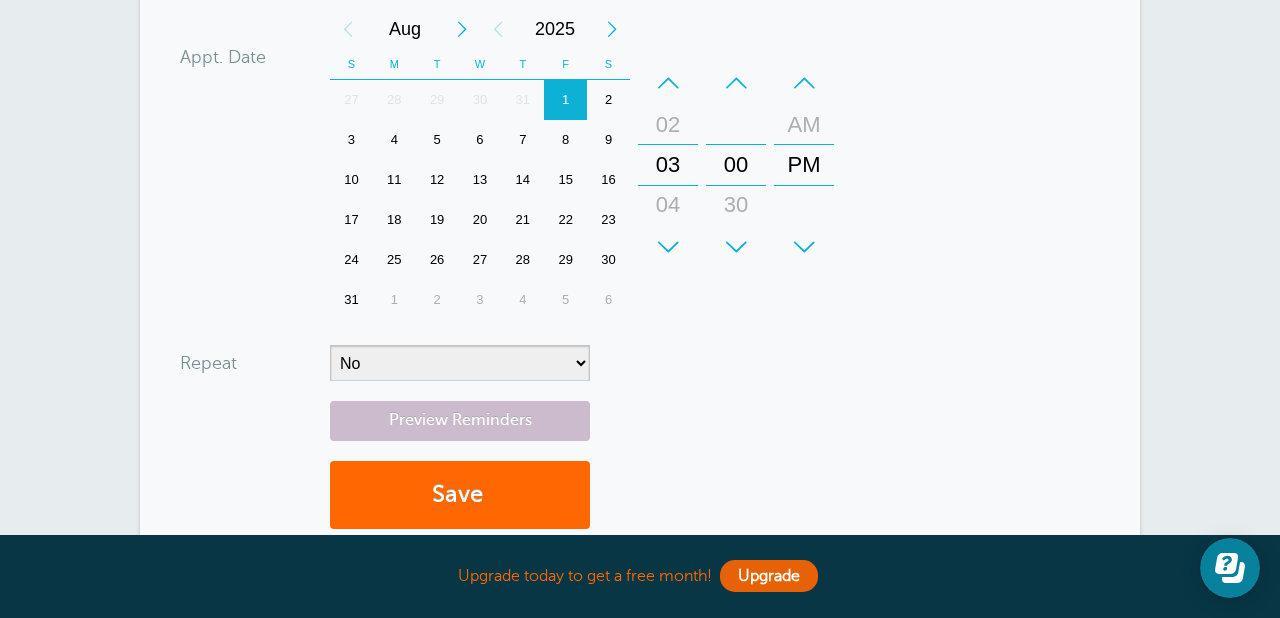 click on "+" at bounding box center [668, 247] 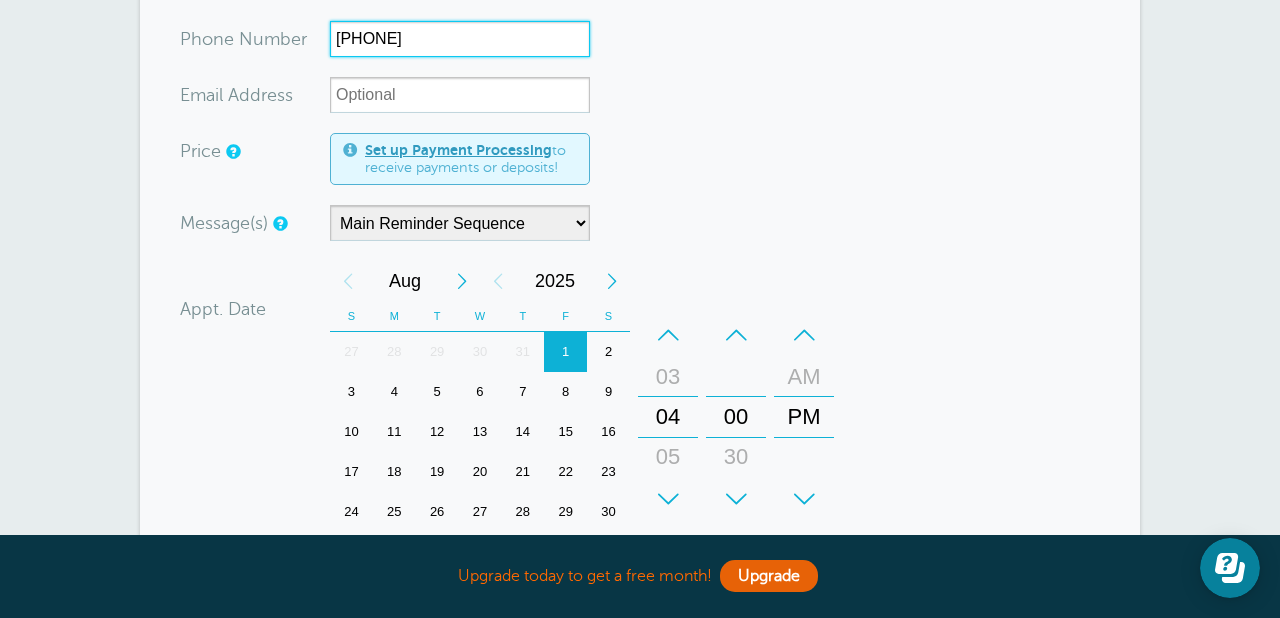 scroll, scrollTop: 359, scrollLeft: 0, axis: vertical 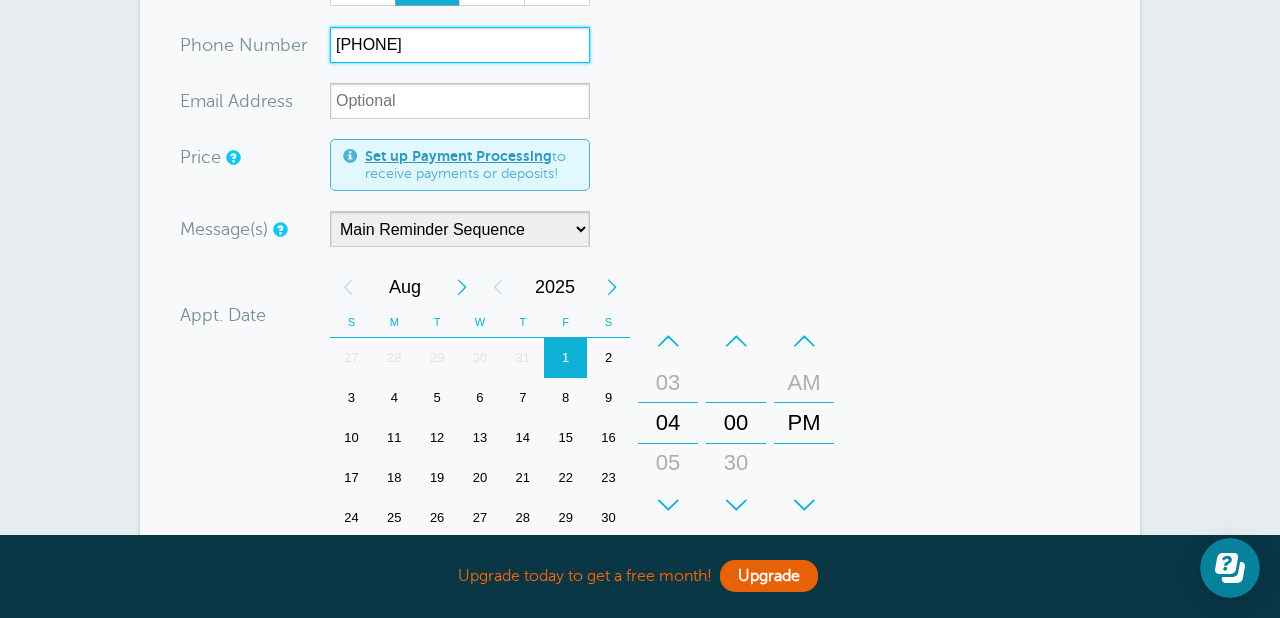 type on "760-879-1586" 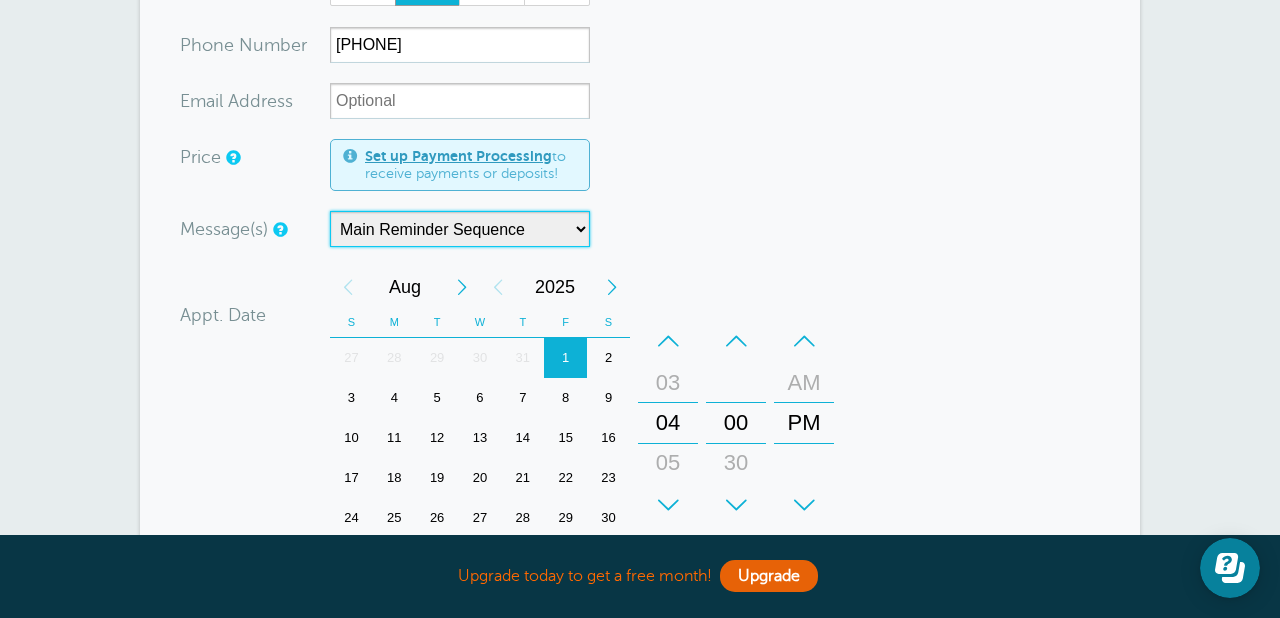 click on "Main Reminder Sequence" at bounding box center [460, 229] 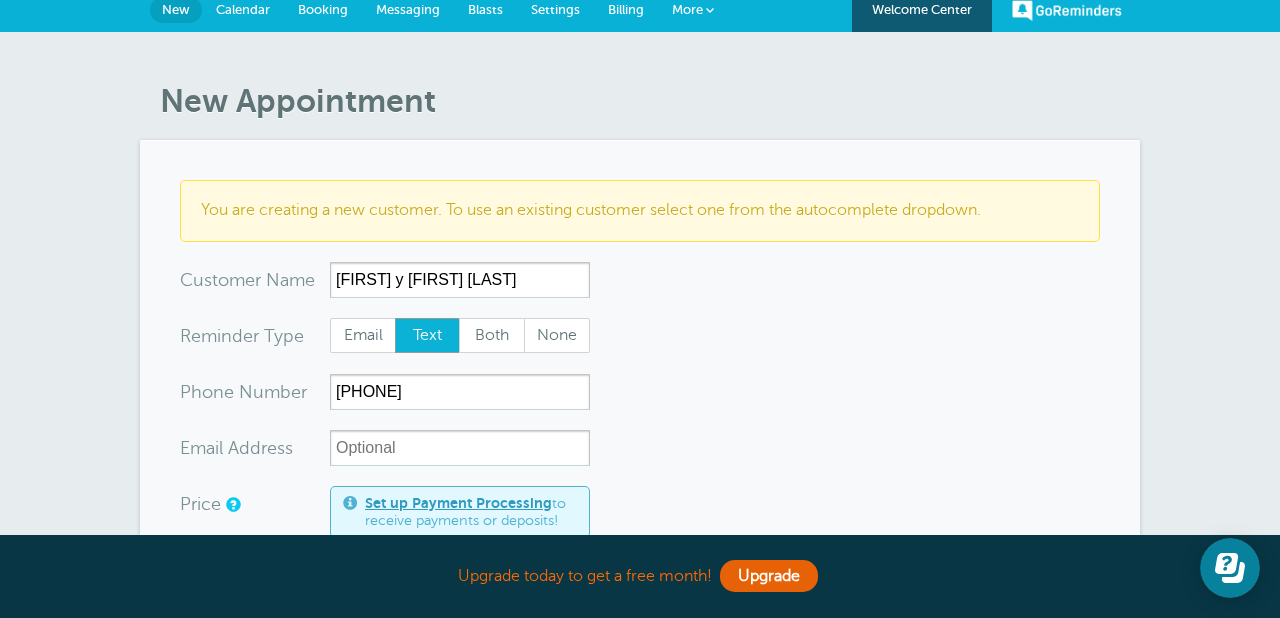 scroll, scrollTop: 11, scrollLeft: 0, axis: vertical 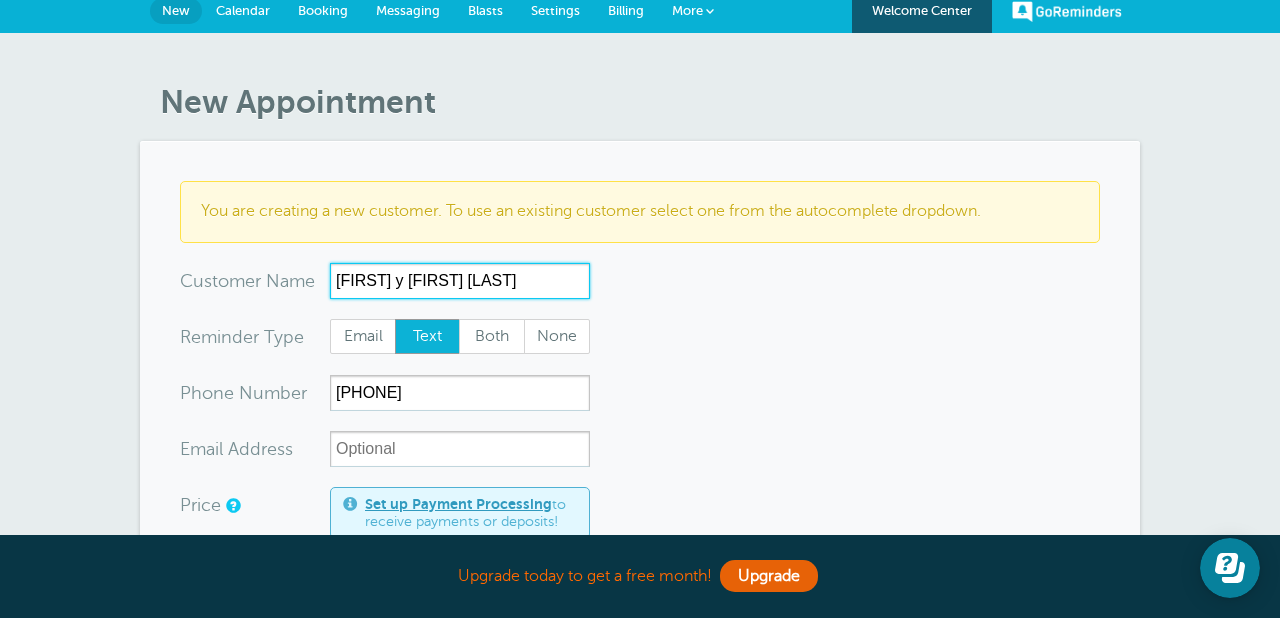 click on "Juan y Carolina Cervantes" at bounding box center [460, 281] 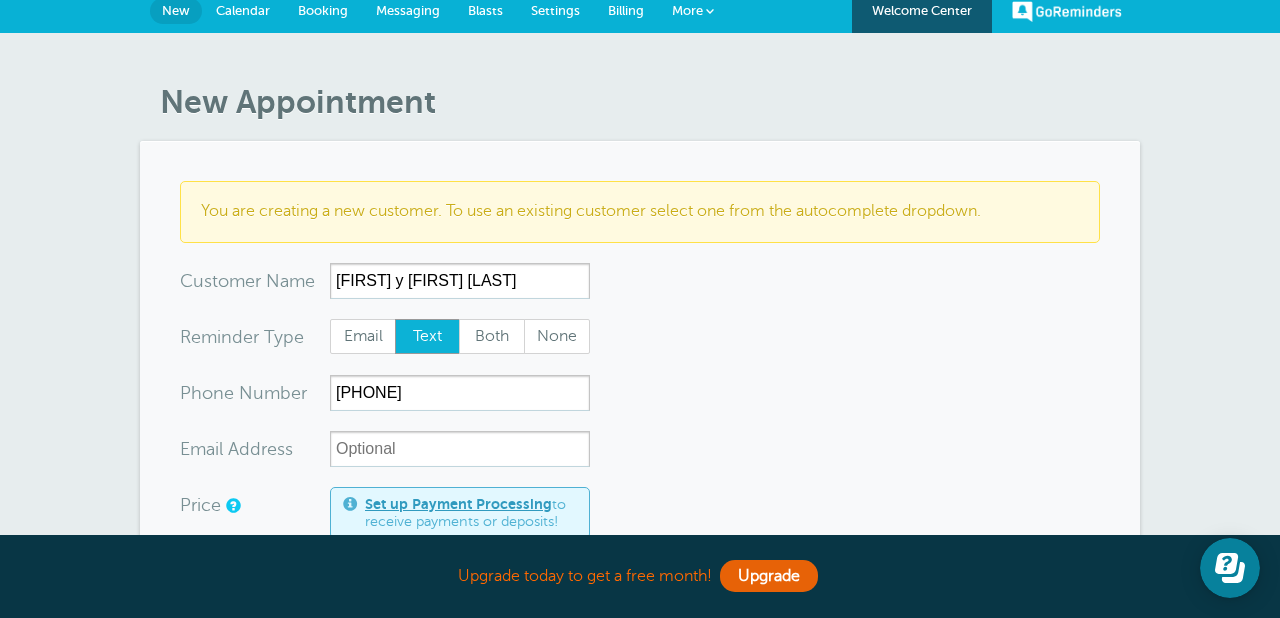 click on "You are creating a new customer. To use an existing customer select one from the autocomplete dropdown.
x-no-autofill
Cus tomer N ame
Juan y Carolina Cervantes No search results.
Edit
Remove
Customer TZ
--
Time zone
am/pm
24h" at bounding box center [640, 668] 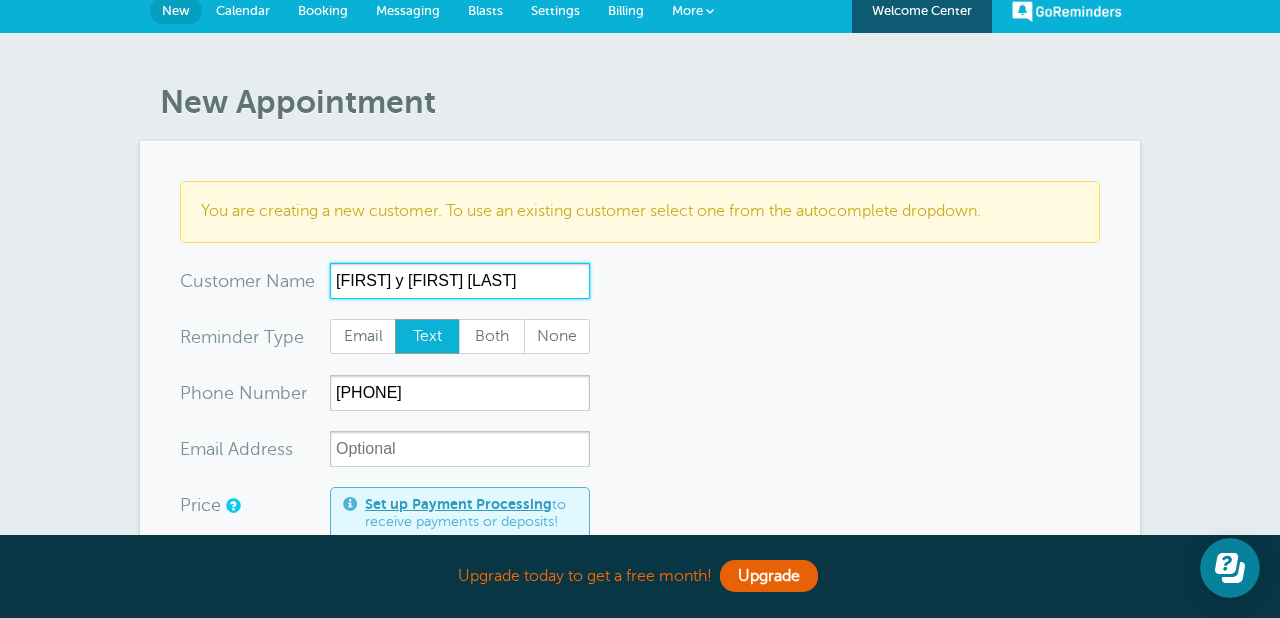 click on "Juan y Carolina Cervantes" at bounding box center (460, 281) 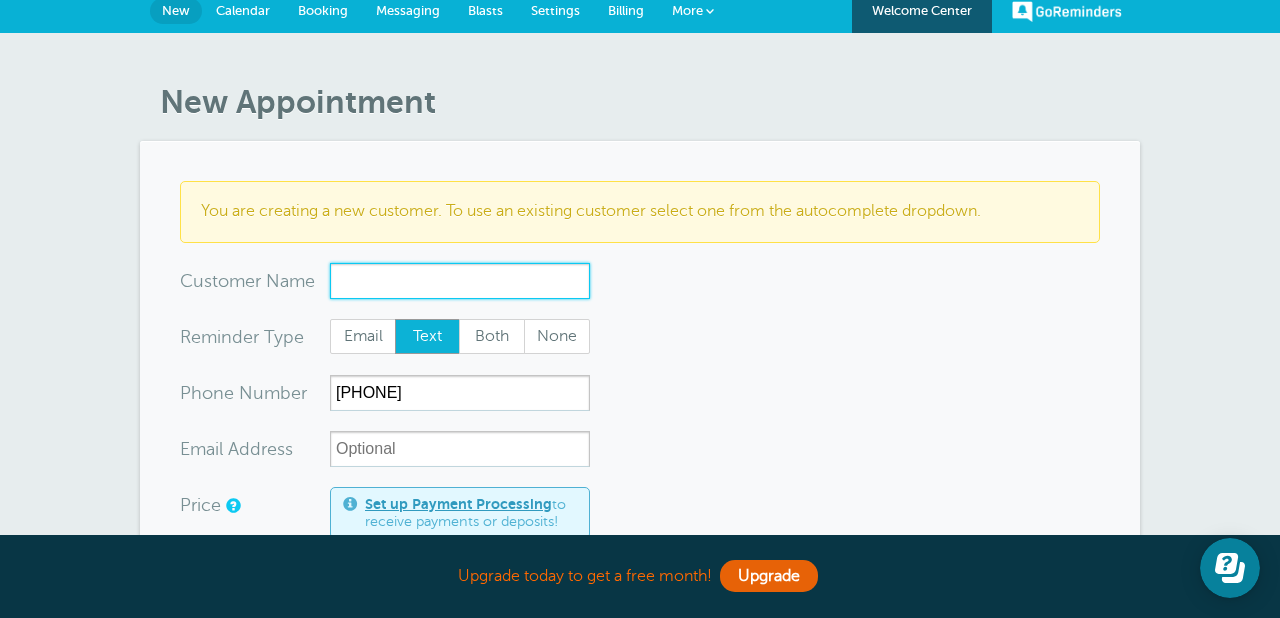 type 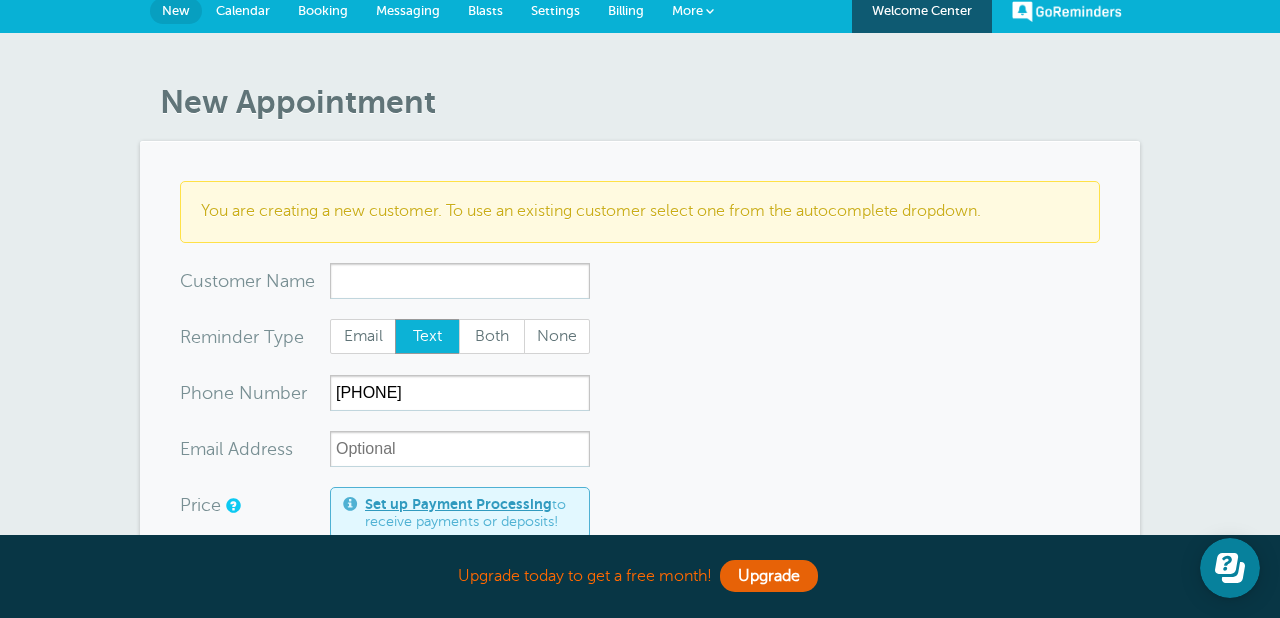 click on "You are creating a new customer. To use an existing customer select one from the autocomplete dropdown.
x-no-autofill
Cus tomer N ame
No search results.
Edit
Remove
Customer TZ
--
Time zone
am/pm
24h
US/CANADA" at bounding box center [640, 668] 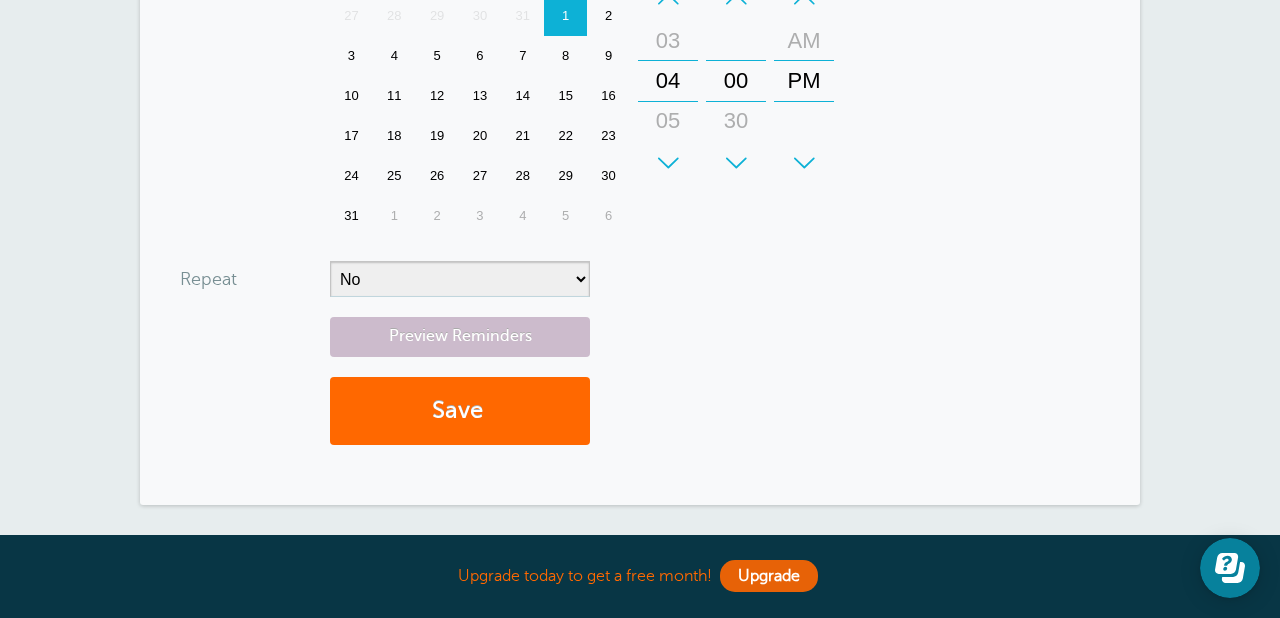 scroll, scrollTop: 703, scrollLeft: 0, axis: vertical 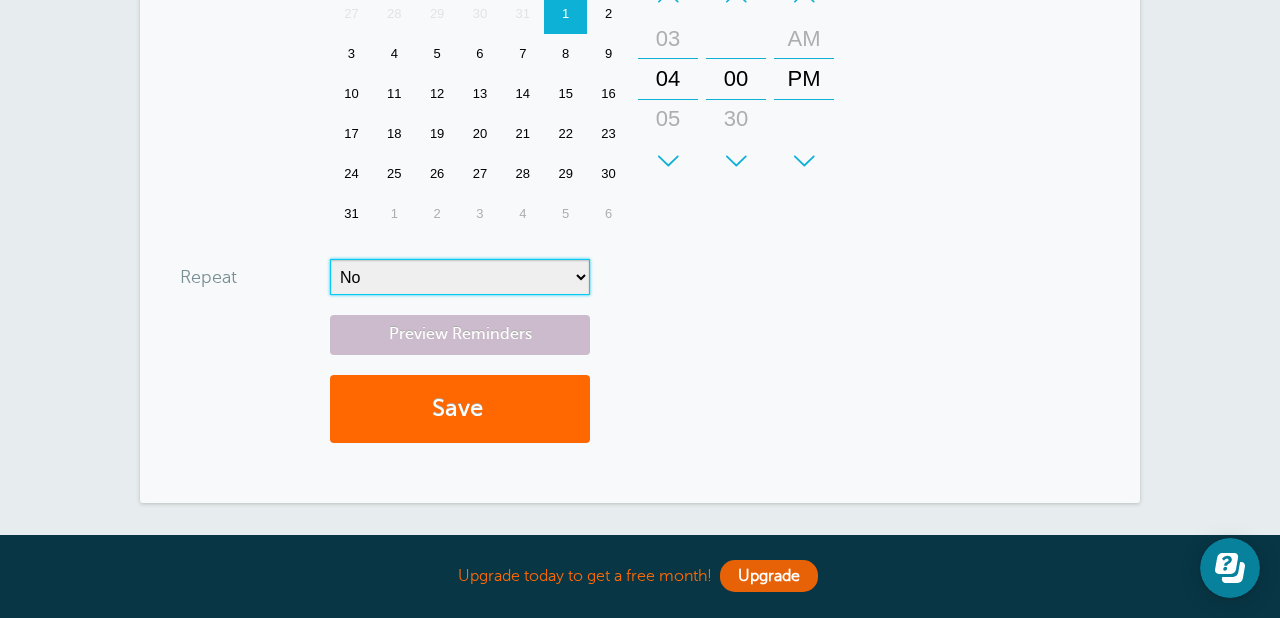 click on "No Daily Weekly Every 2 weeks Every 3 weeks Every 4 weeks Monthly Every 5 weeks Every 6 weeks Every 7 weeks Every 8 weeks Every other month Every 9 weeks Every 10 weeks Every 11 weeks Every 12 weeks Quarterly Every 4 months Every 6 months Yearly Every 18 months Every 2 years Every 3 years" at bounding box center (460, 277) 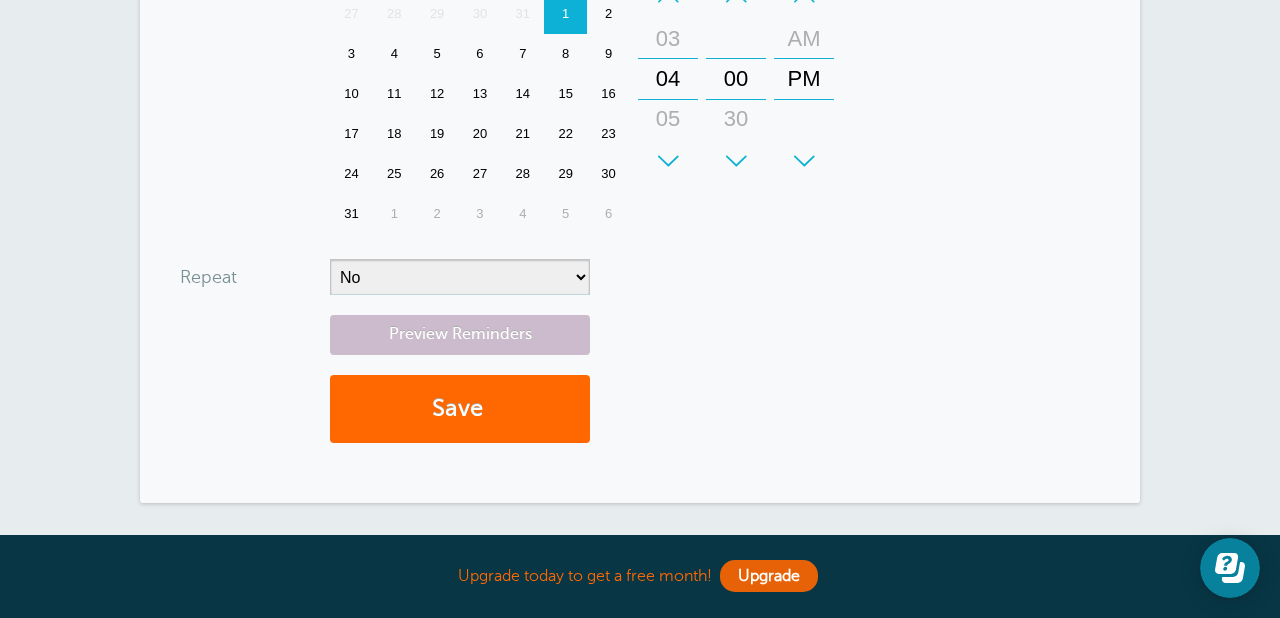 click on "You are creating a new customer. To use an existing customer select one from the autocomplete dropdown.
x-no-autofill
Cus tomer N ame
No search results.
Edit
Remove
Customer TZ
--
Time zone
am/pm
24h
US/CANADA" at bounding box center (640, -24) 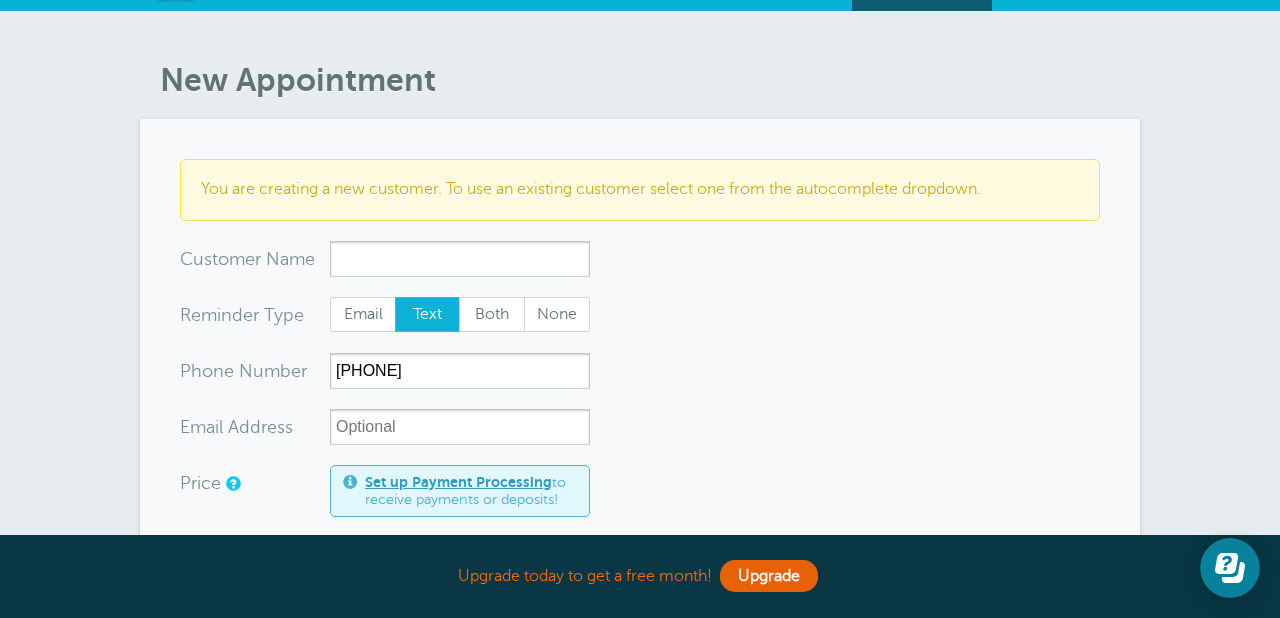 scroll, scrollTop: 0, scrollLeft: 0, axis: both 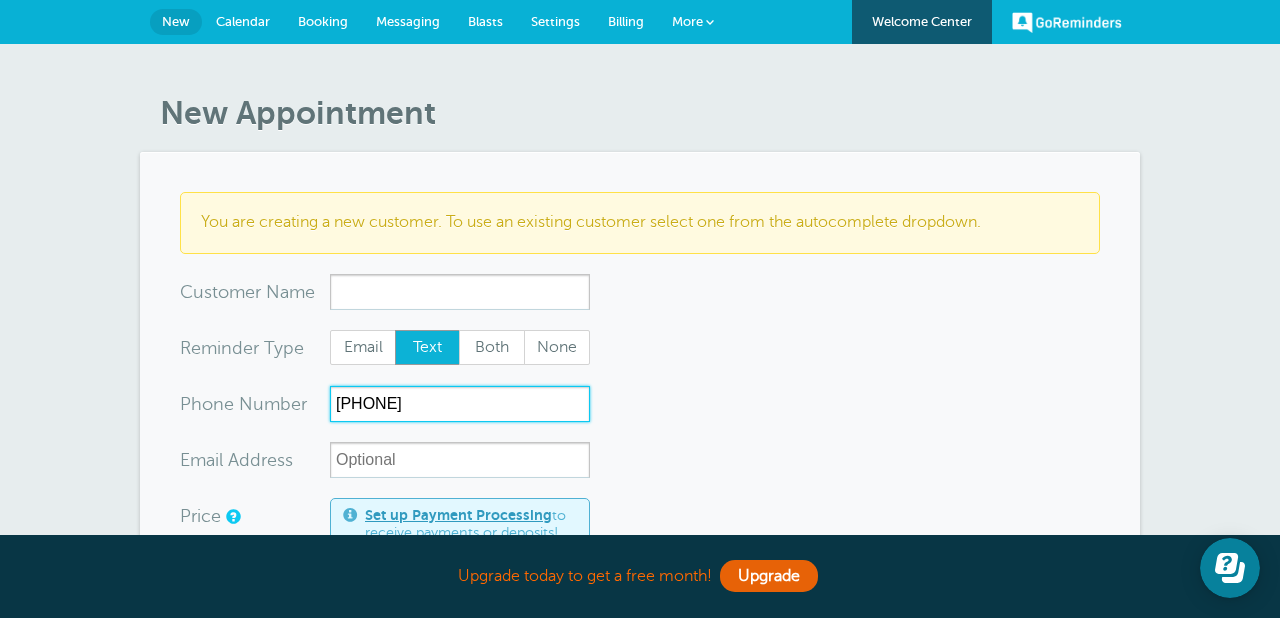 click on "760-879-1586" at bounding box center (460, 404) 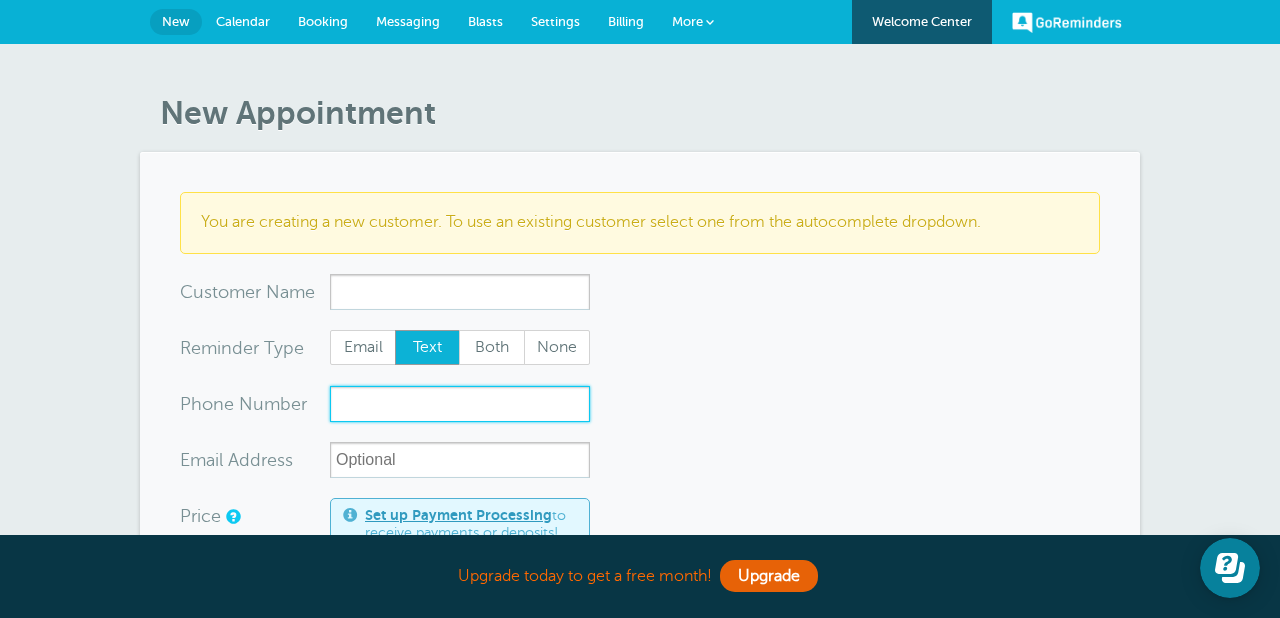 type 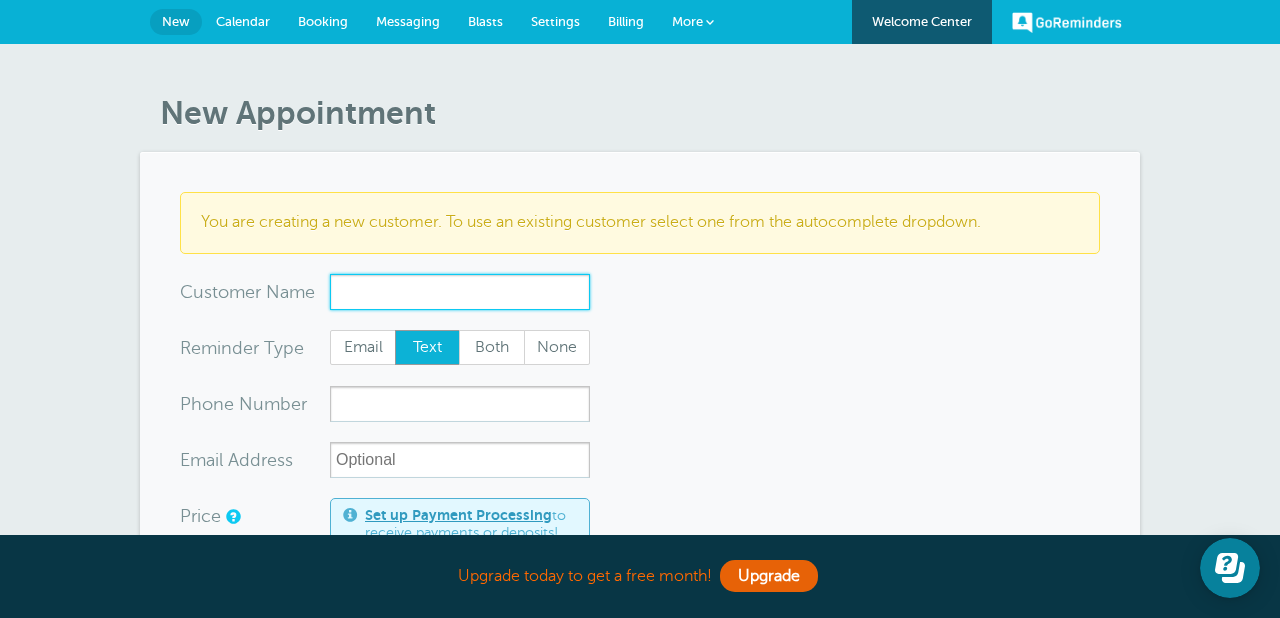 click on "x-no-autofill" at bounding box center (460, 292) 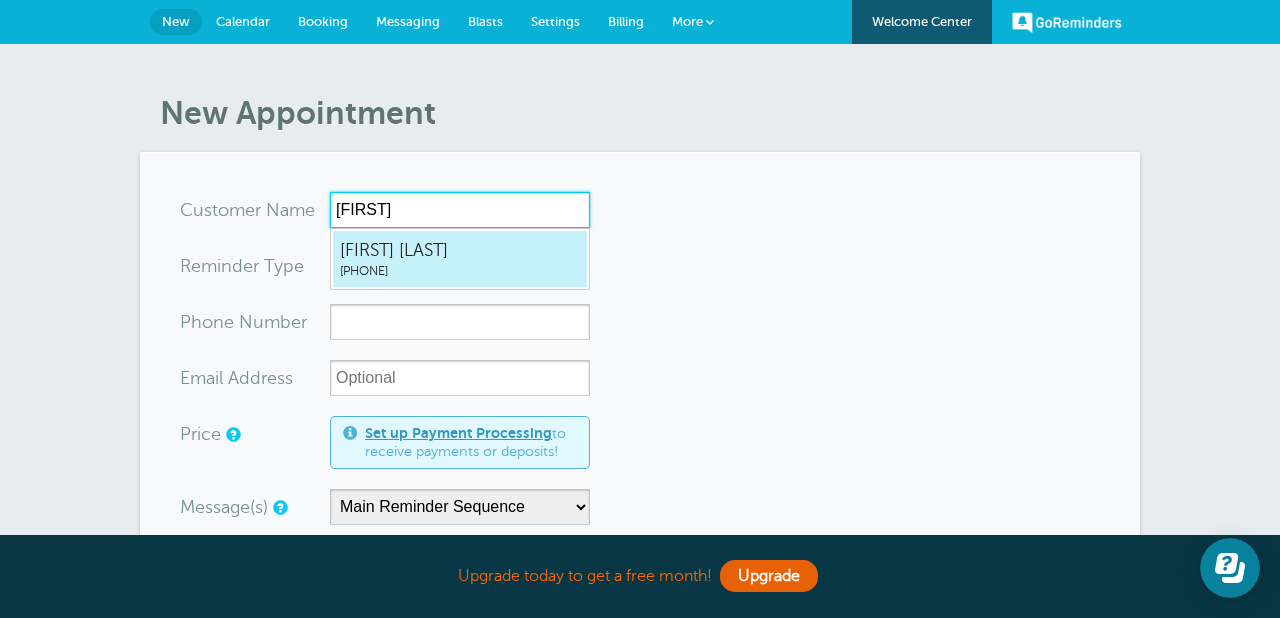 click on "(760) 879-1586" at bounding box center [460, 271] 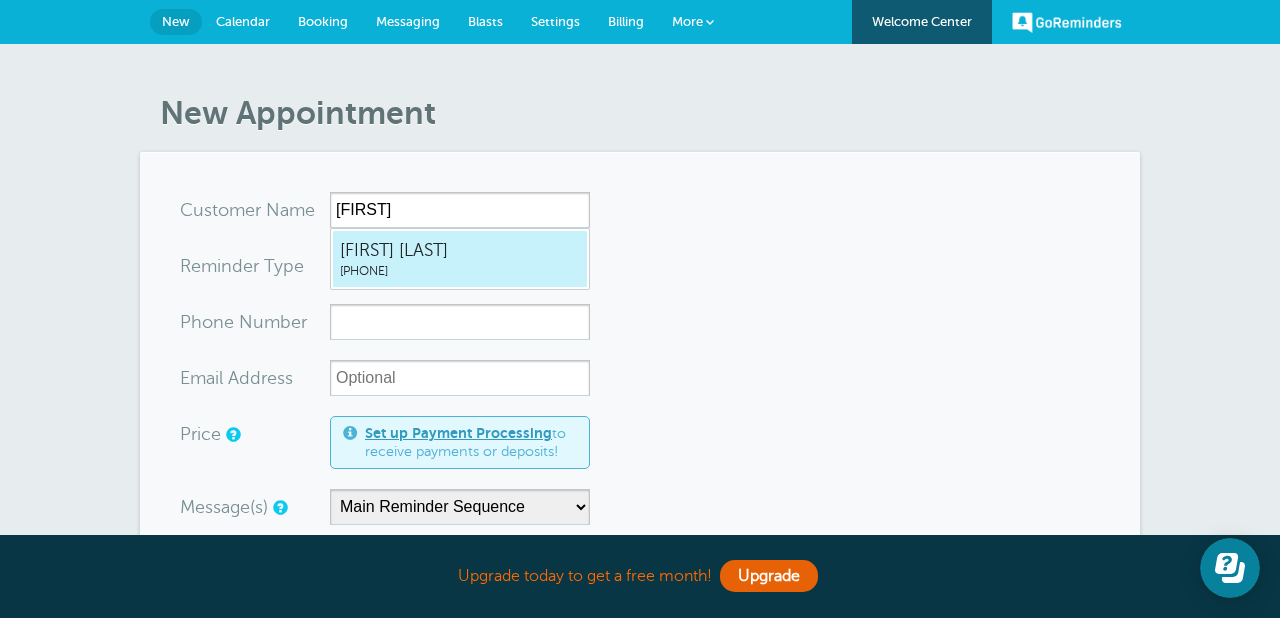 type on "JuanCervantes7608791586" 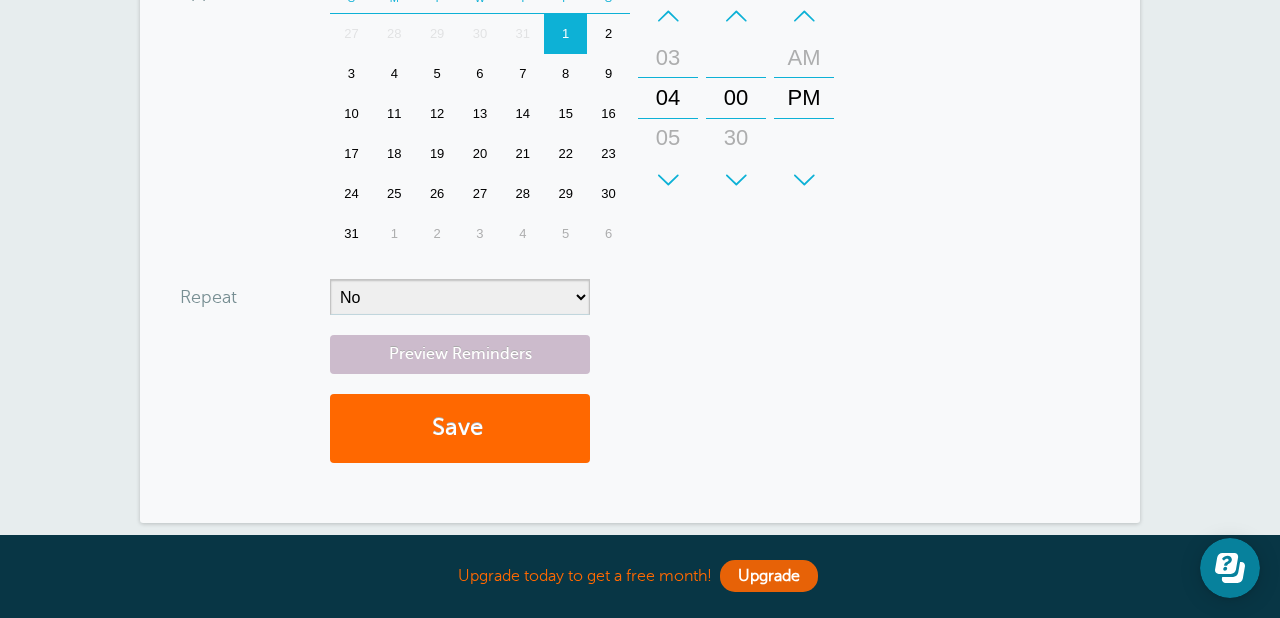 scroll, scrollTop: 610, scrollLeft: 0, axis: vertical 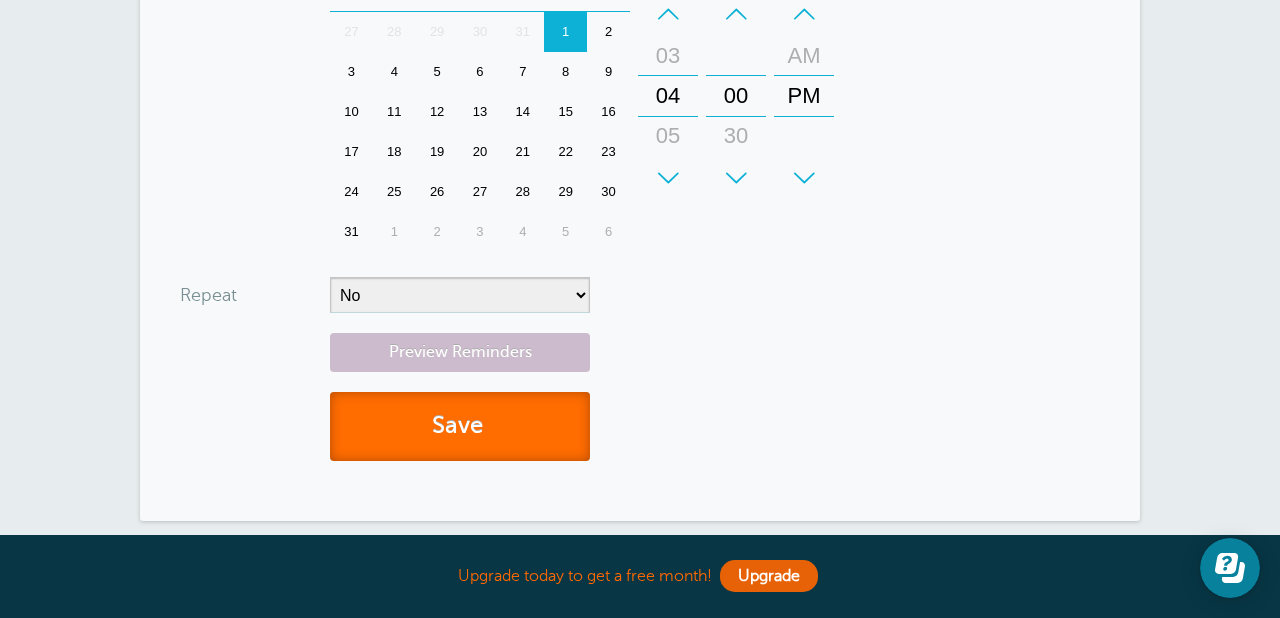 click on "Save" at bounding box center [460, 426] 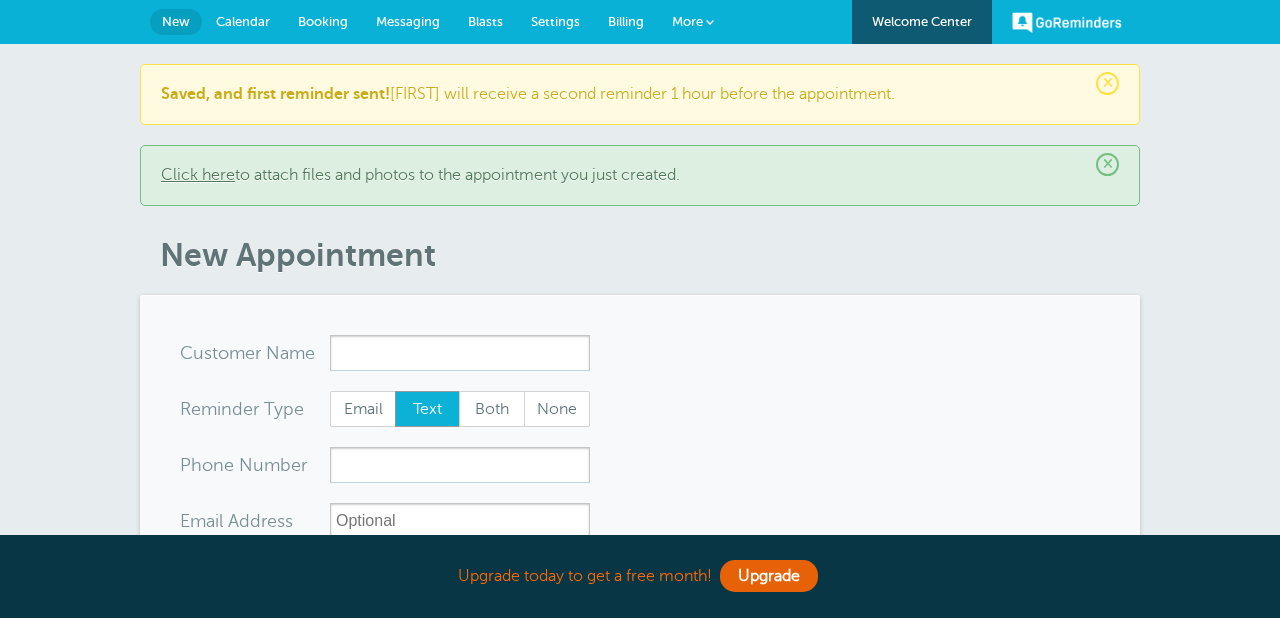 scroll, scrollTop: 0, scrollLeft: 0, axis: both 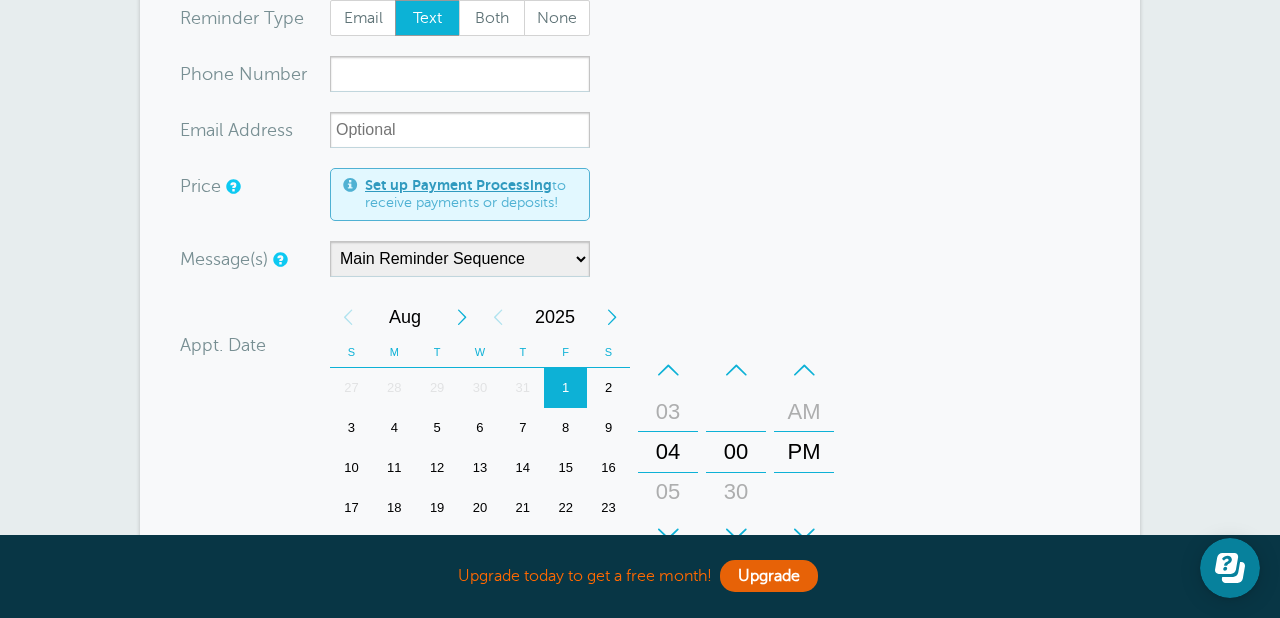 type on "Kevin & Maria Rosales" 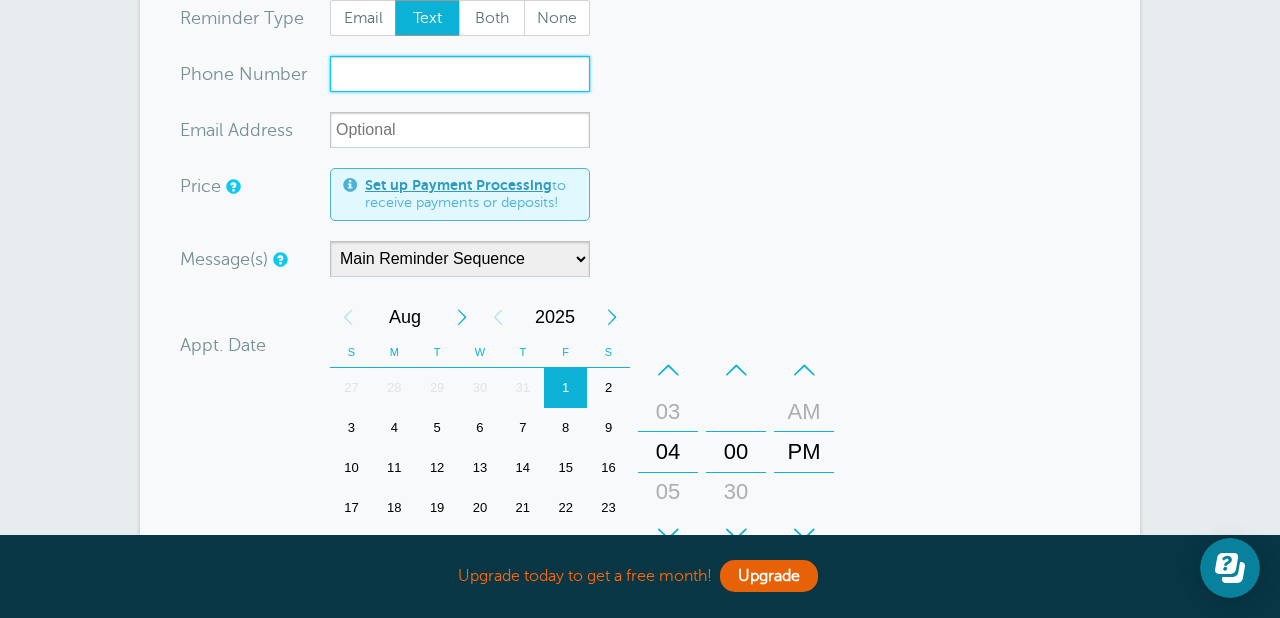 click on "xxx-no-autofill" at bounding box center (460, 74) 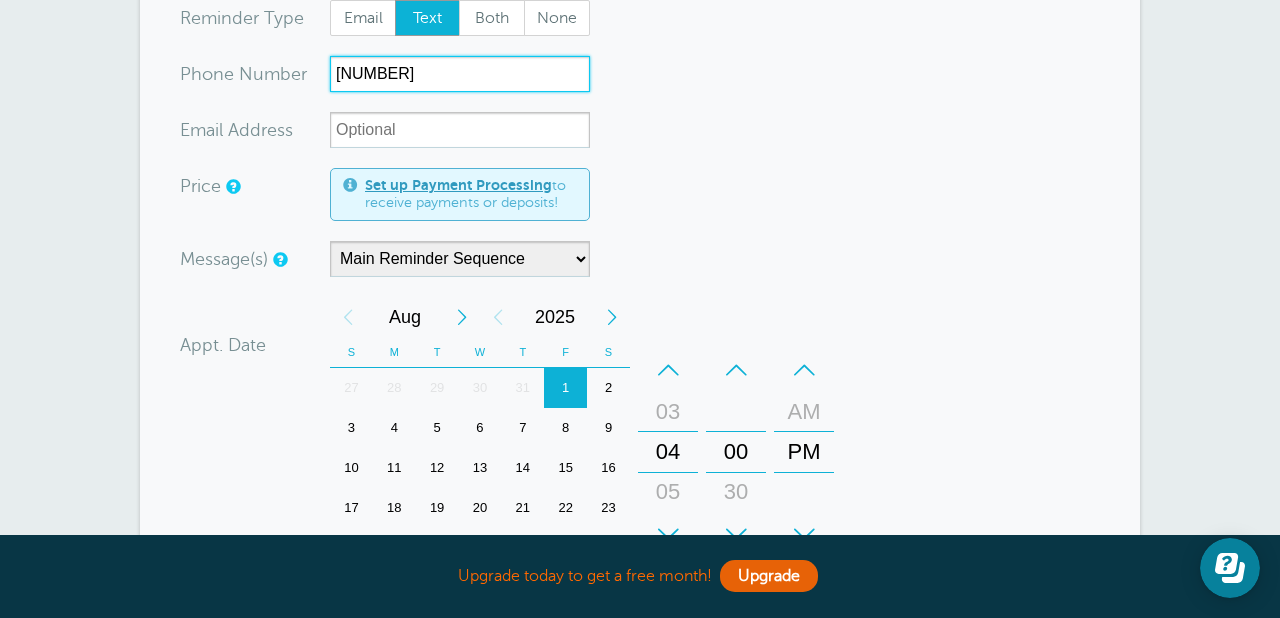 click on "2" at bounding box center [608, 388] 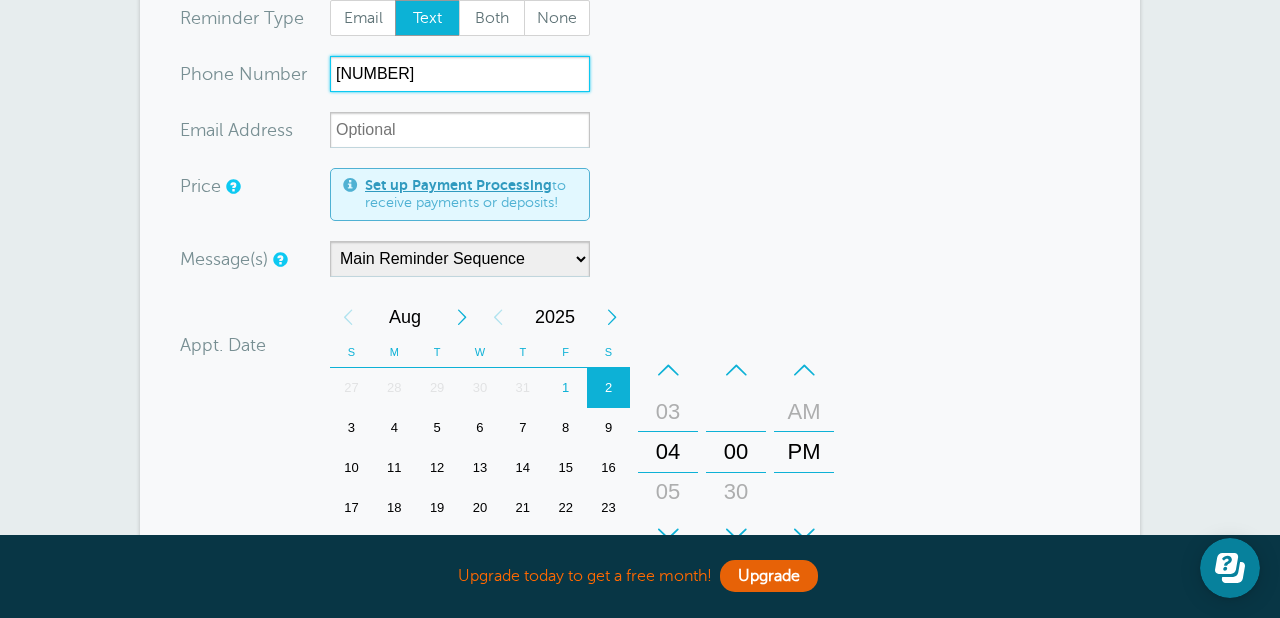 click on "–" at bounding box center [668, 370] 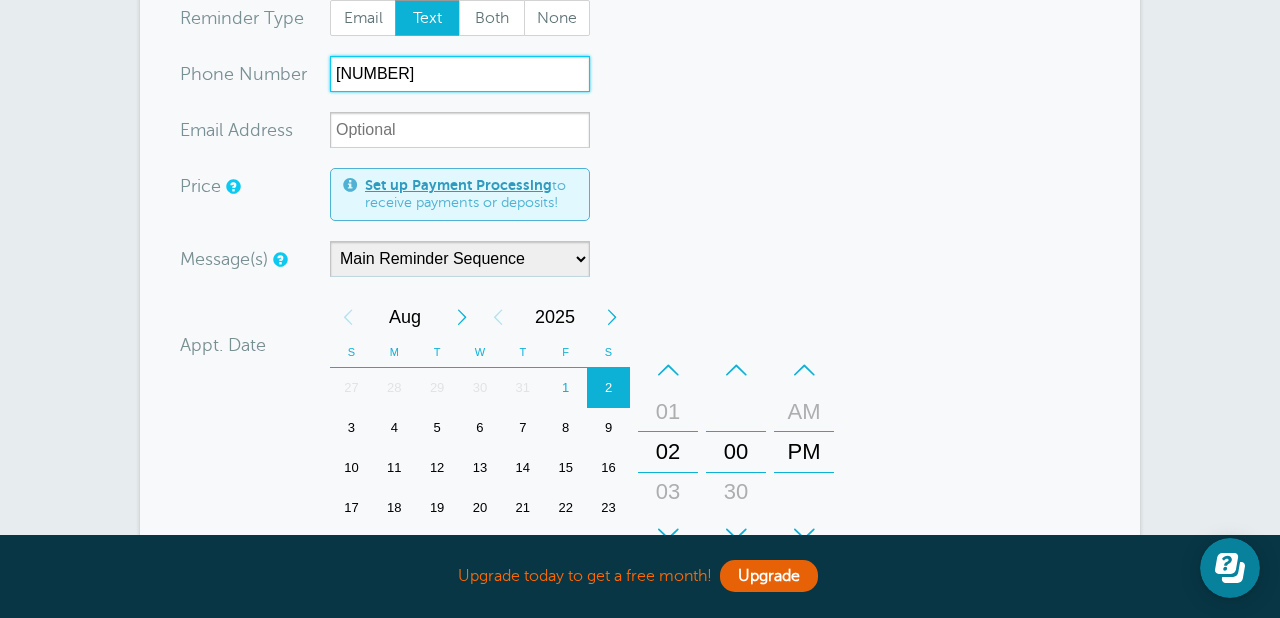 click on "–" at bounding box center (668, 370) 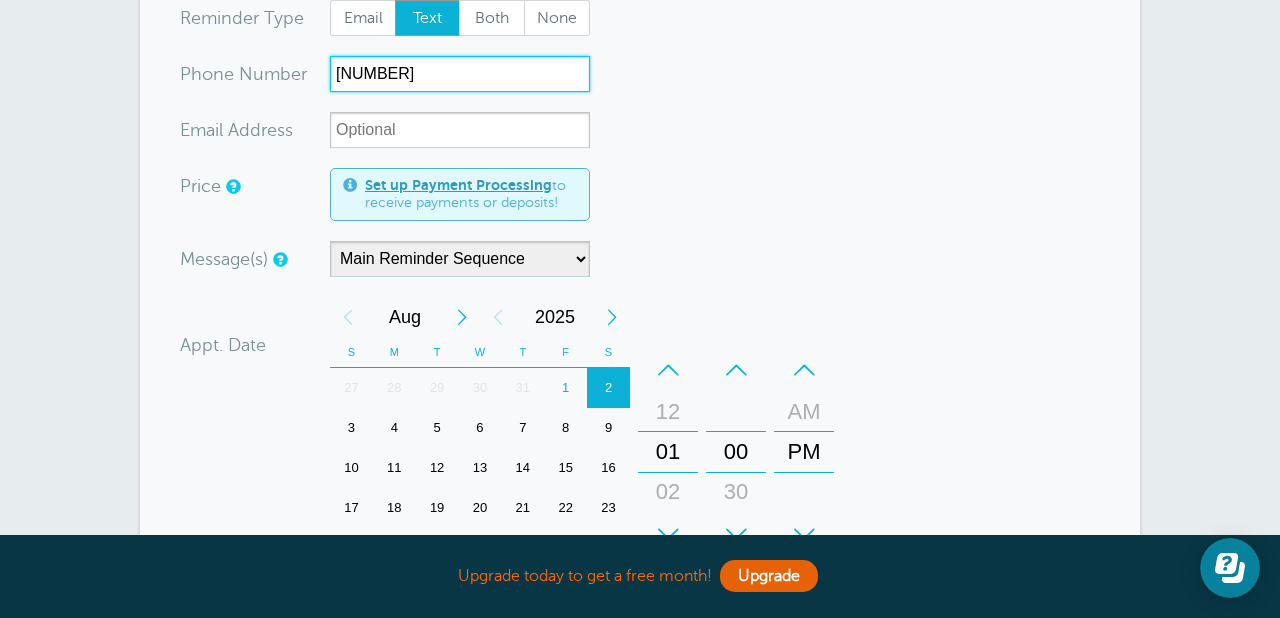 click on "–" at bounding box center (668, 370) 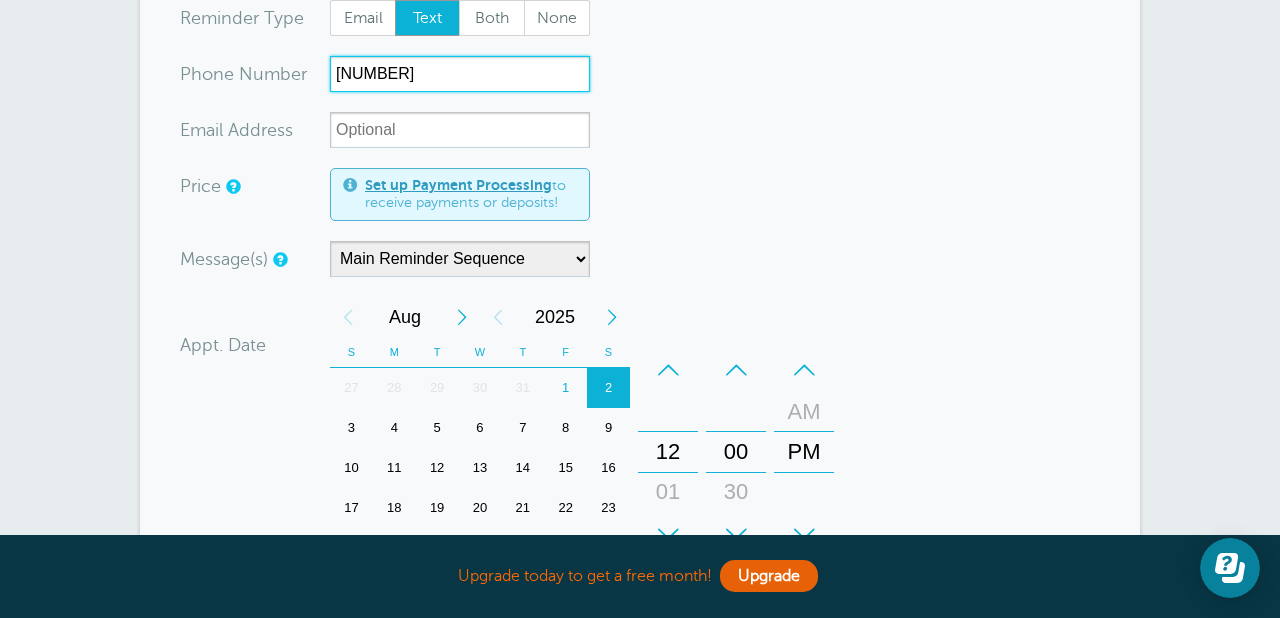 click on "–" at bounding box center (668, 370) 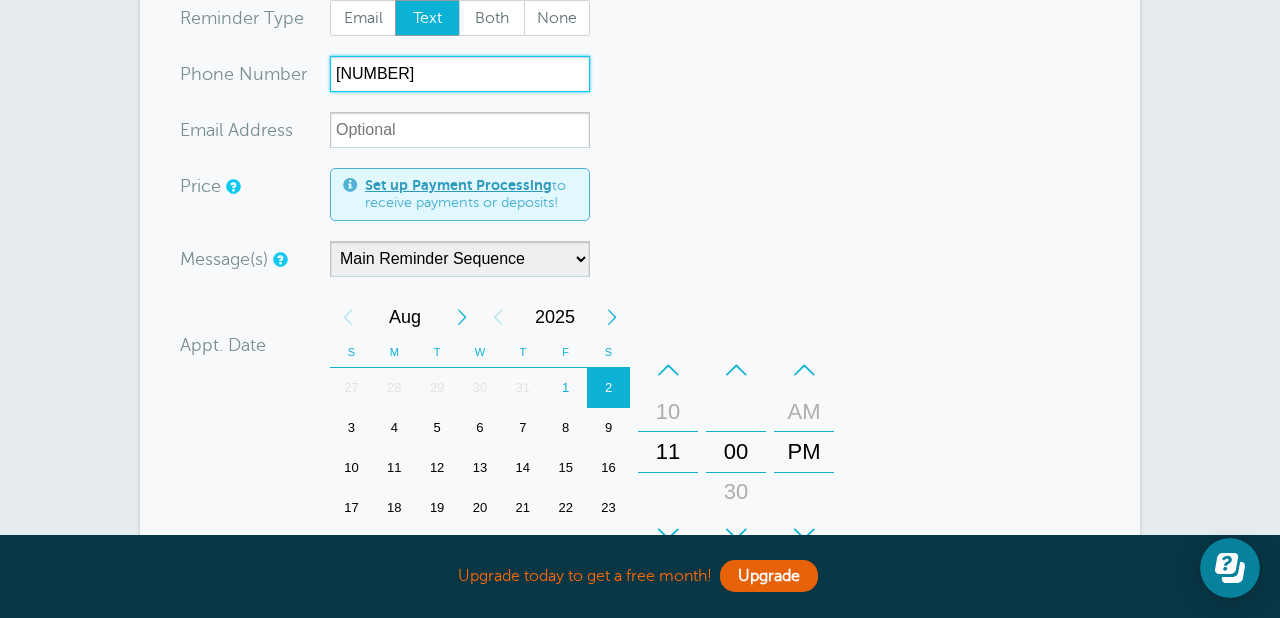 click on "–" at bounding box center [668, 370] 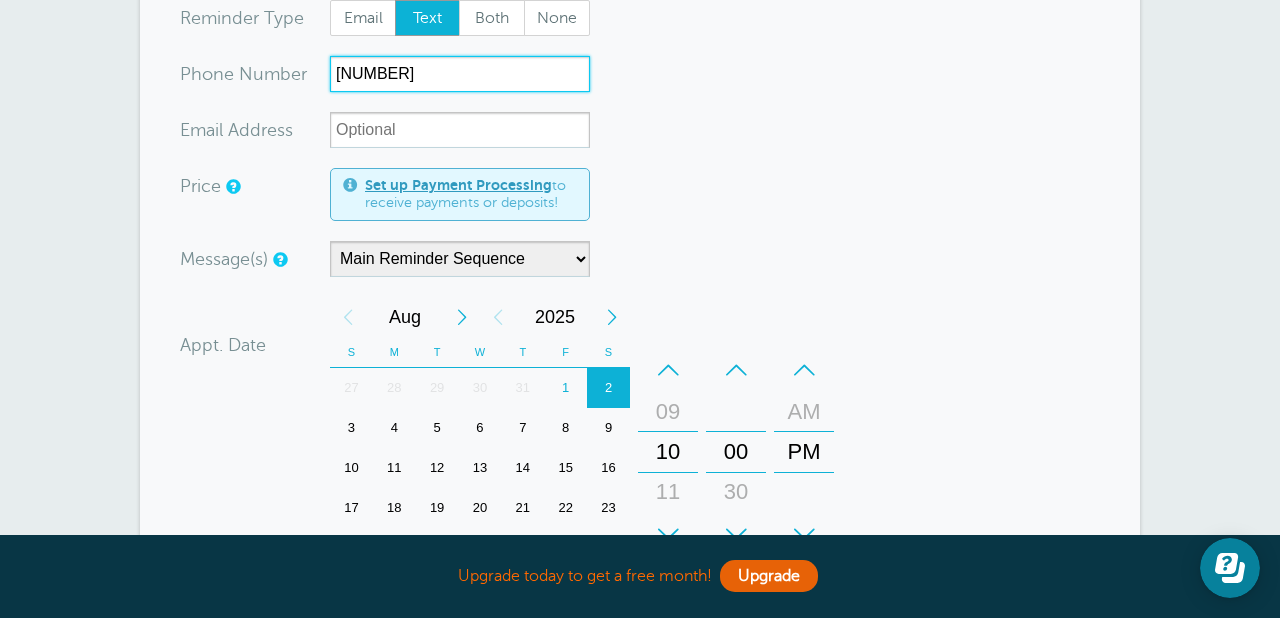 click on "–" at bounding box center [804, 370] 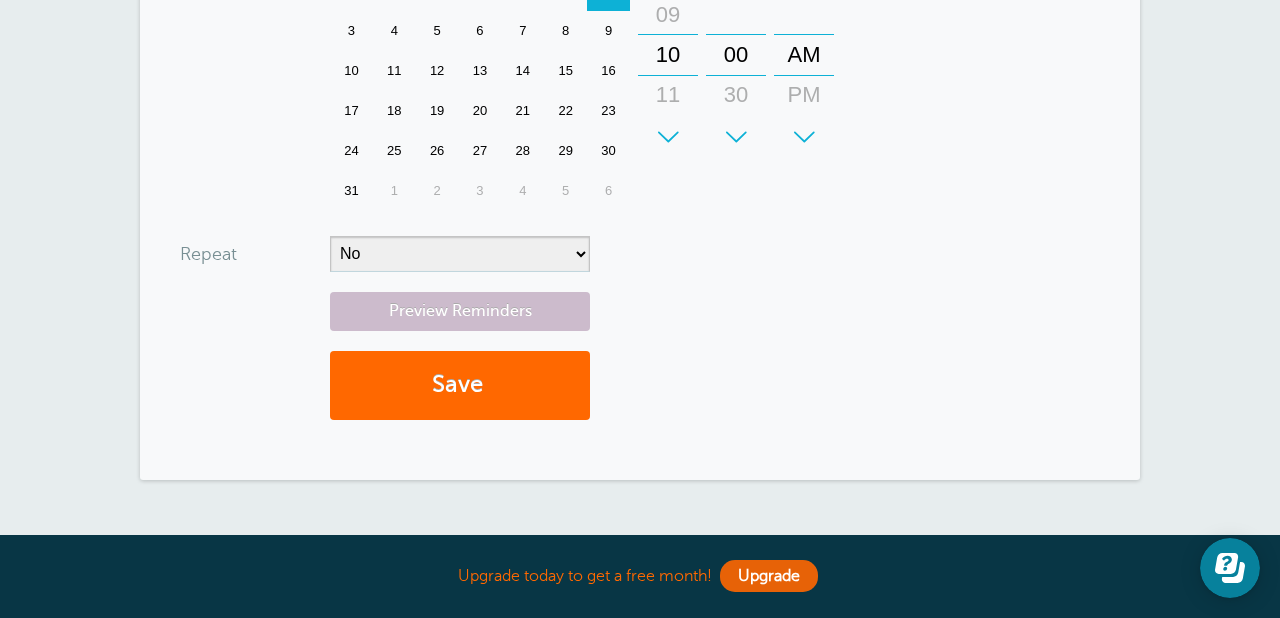 scroll, scrollTop: 896, scrollLeft: 0, axis: vertical 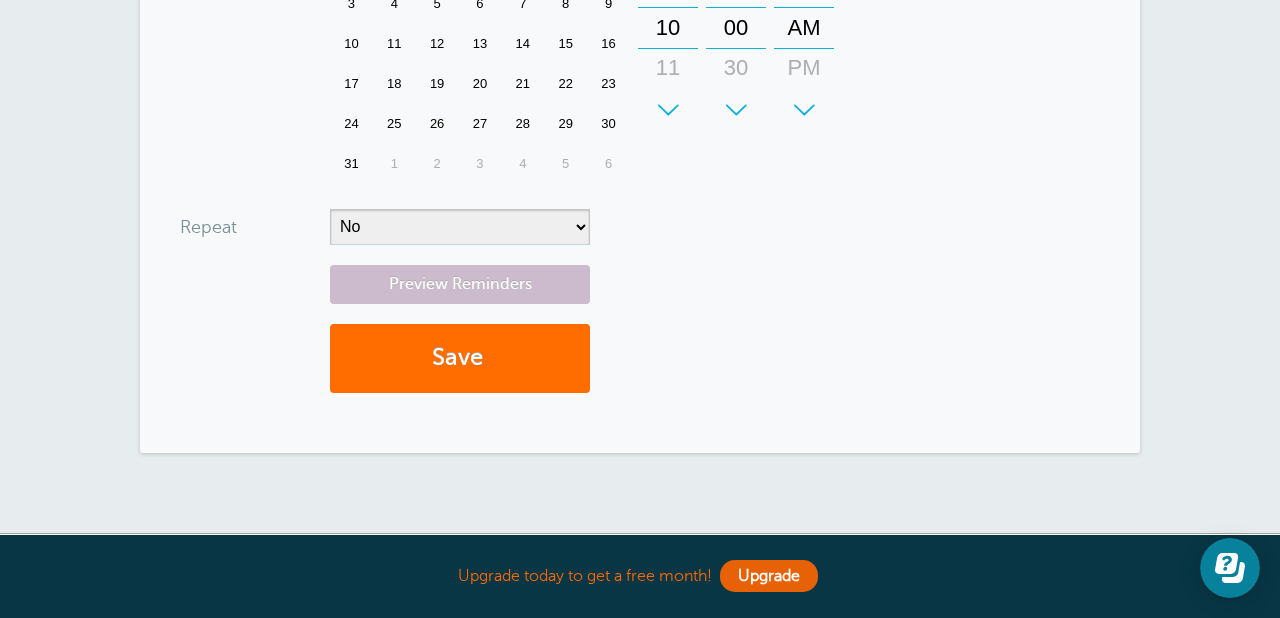 type on "8185249326" 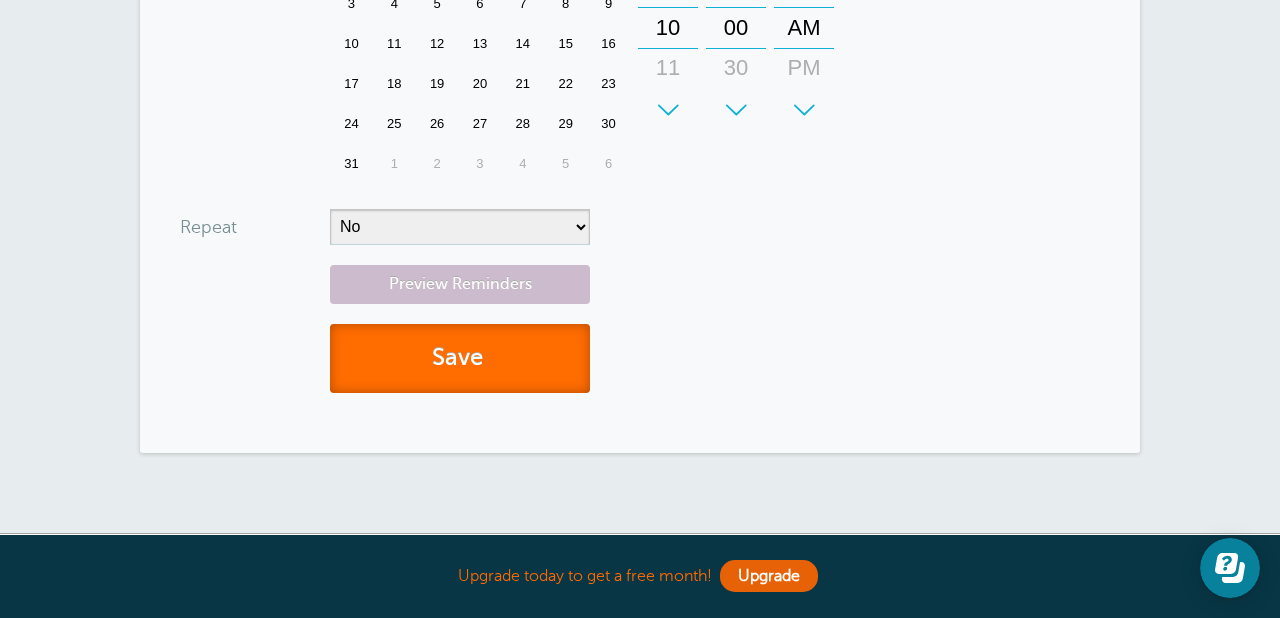 click on "Save" at bounding box center (460, 358) 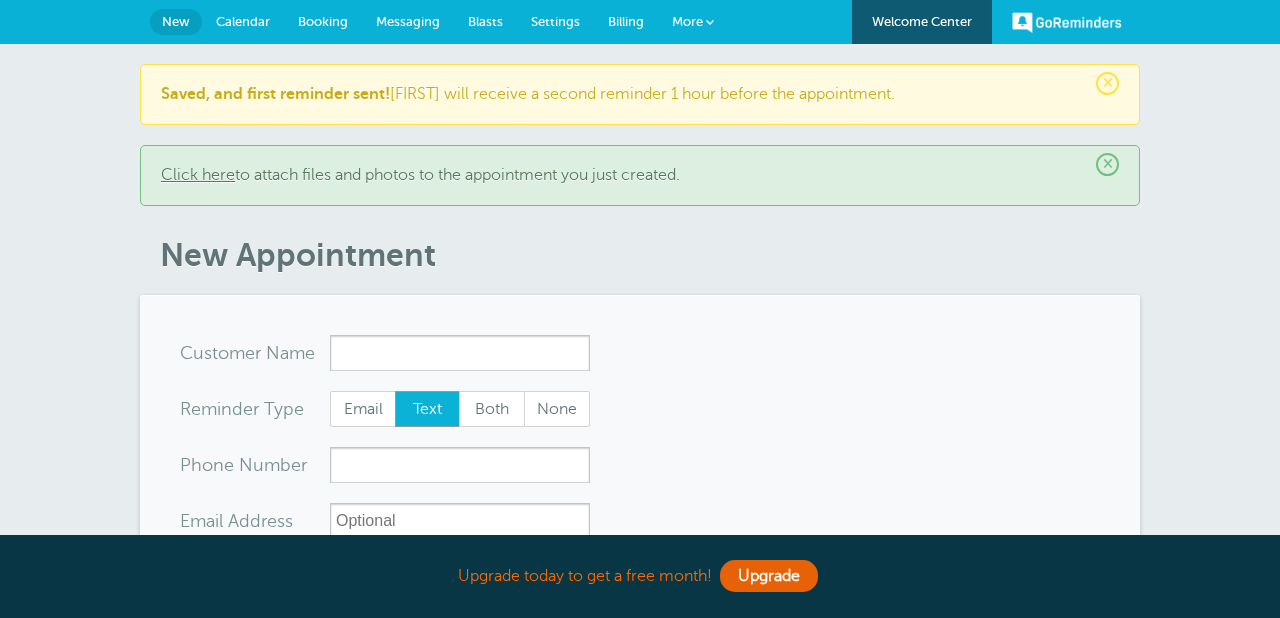 scroll, scrollTop: 0, scrollLeft: 0, axis: both 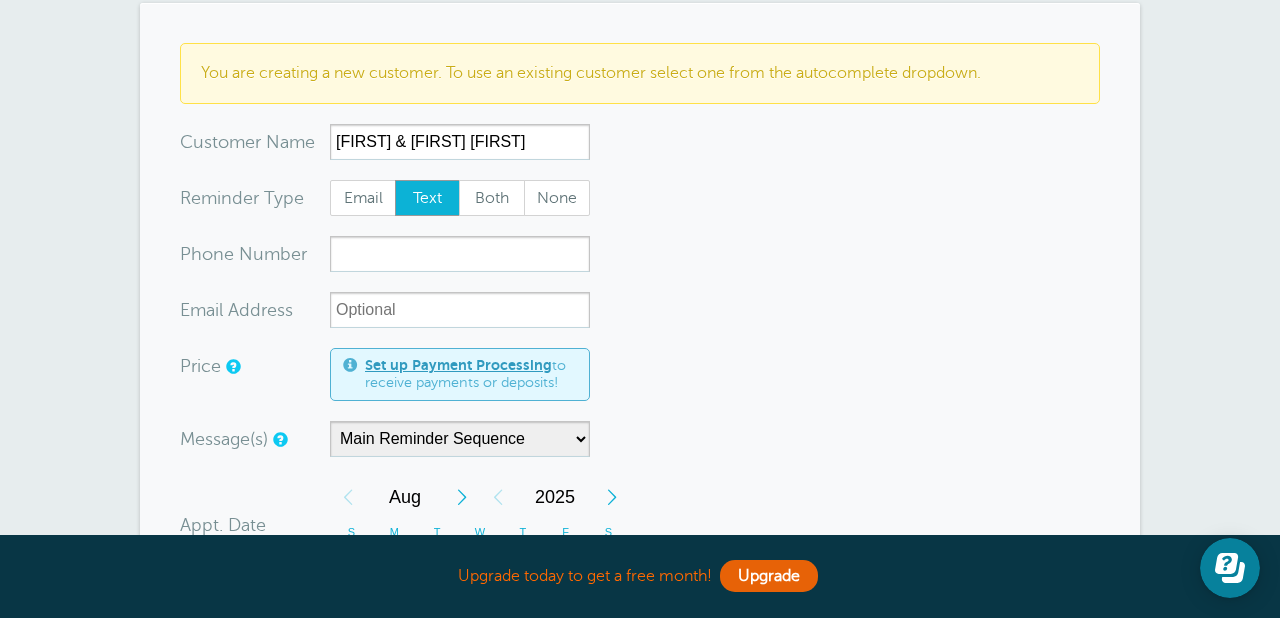 type on "Jeromy & Paige Wright" 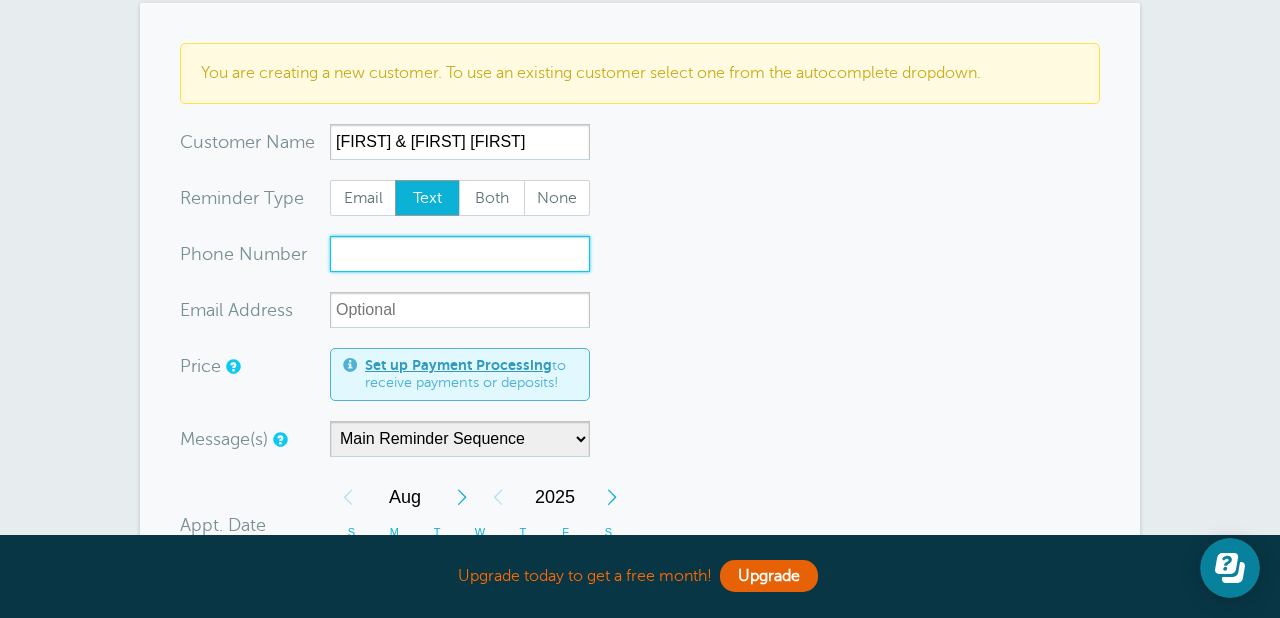 click on "xxx-no-autofill" at bounding box center (460, 254) 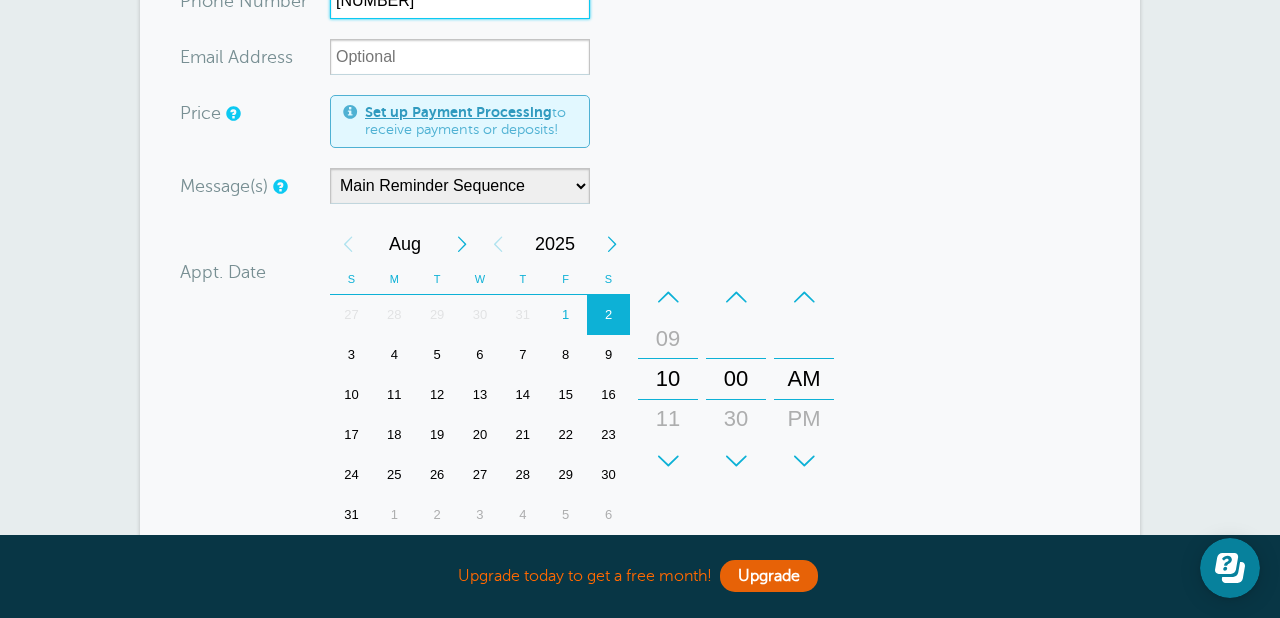scroll, scrollTop: 568, scrollLeft: 0, axis: vertical 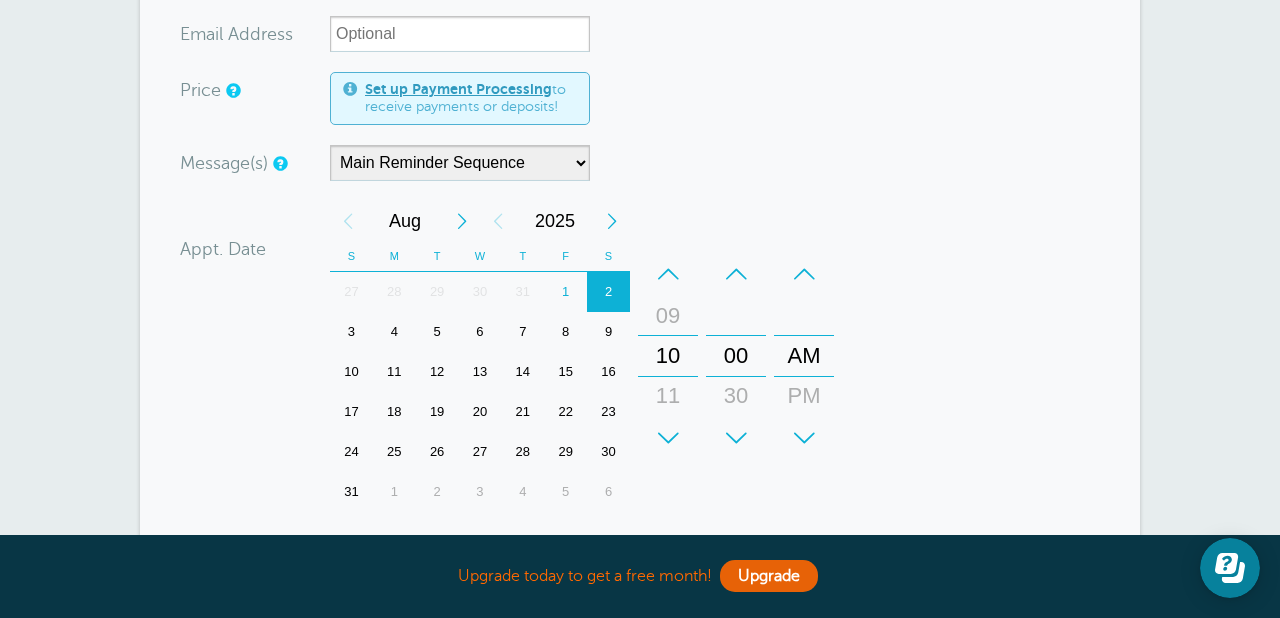 click on "6" at bounding box center (480, 332) 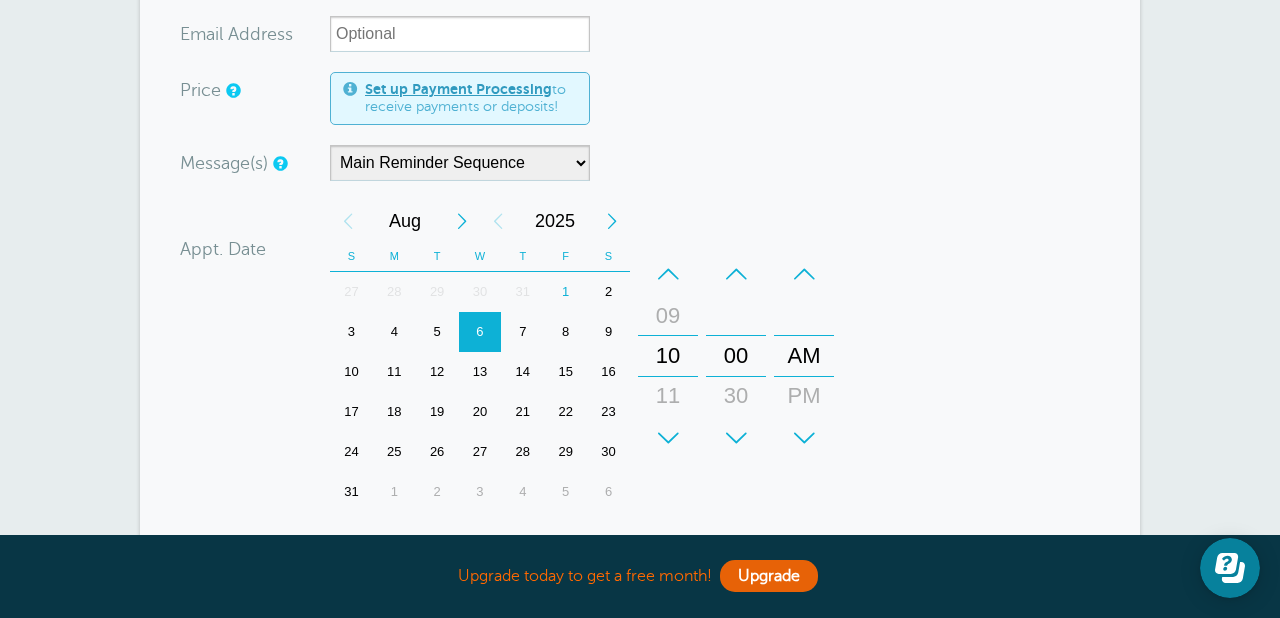 click on "+" at bounding box center [668, 438] 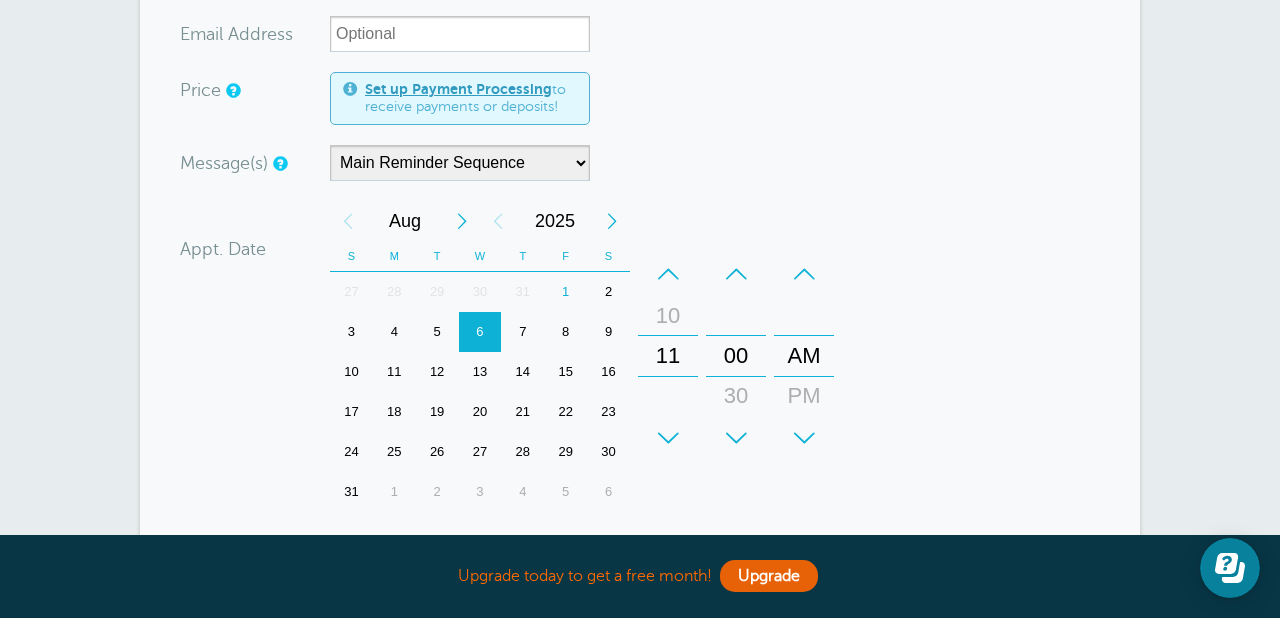click on "+" at bounding box center (668, 438) 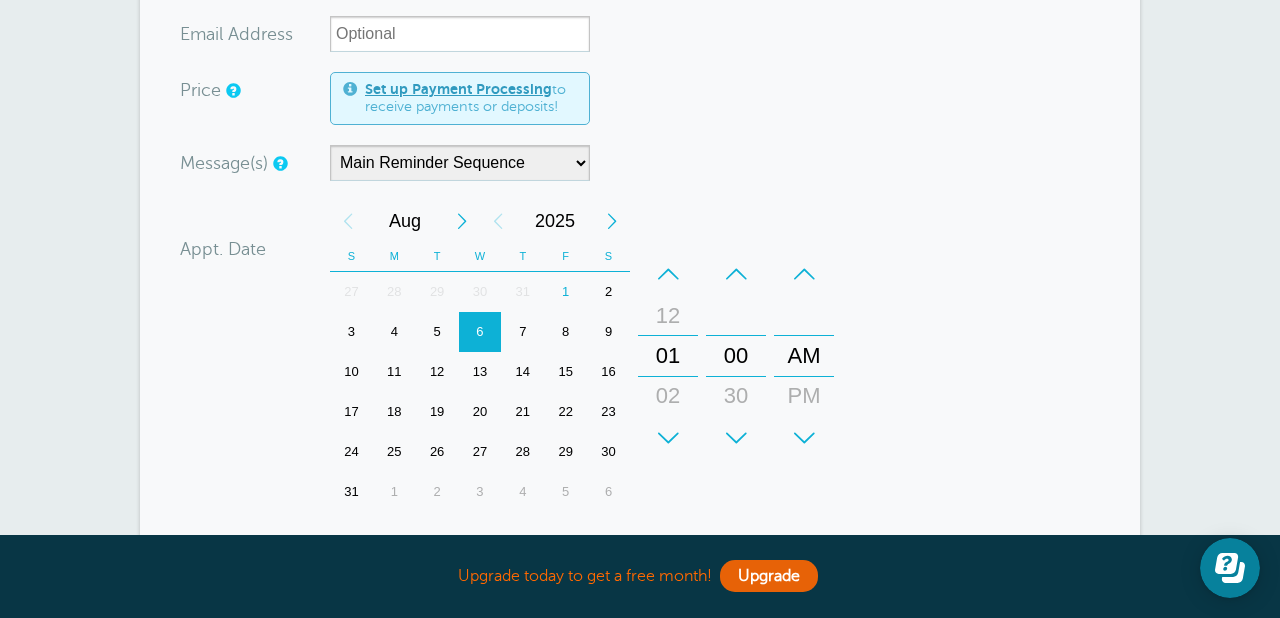 click on "+" at bounding box center (668, 438) 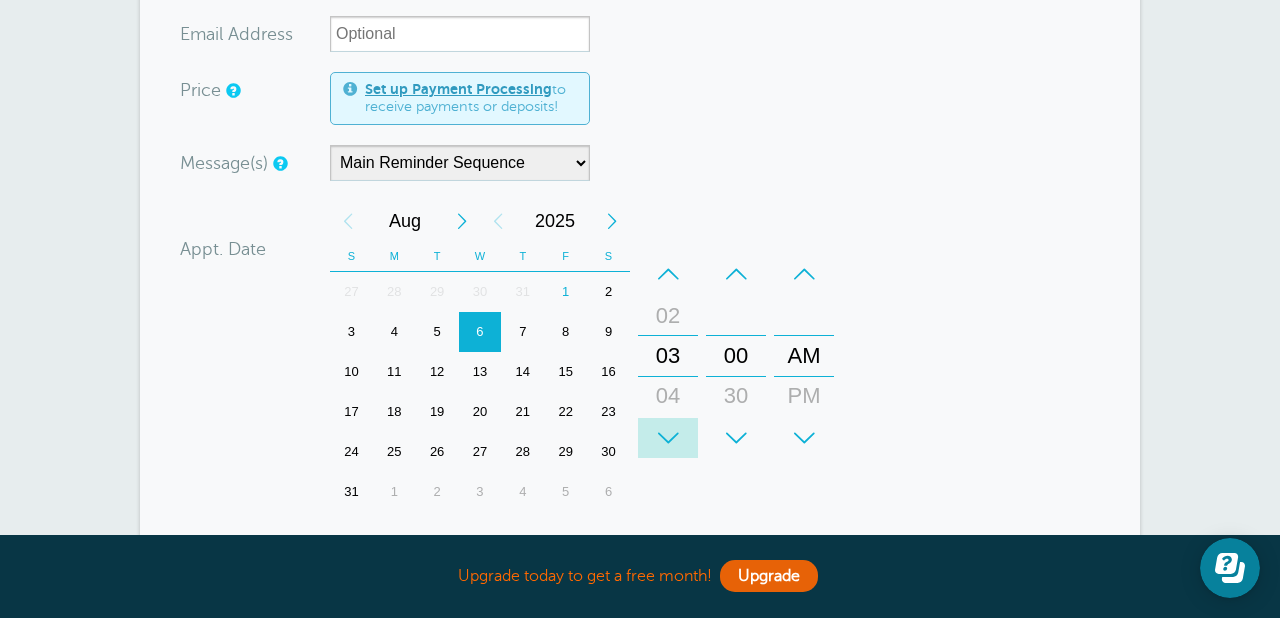 click on "+" at bounding box center [668, 438] 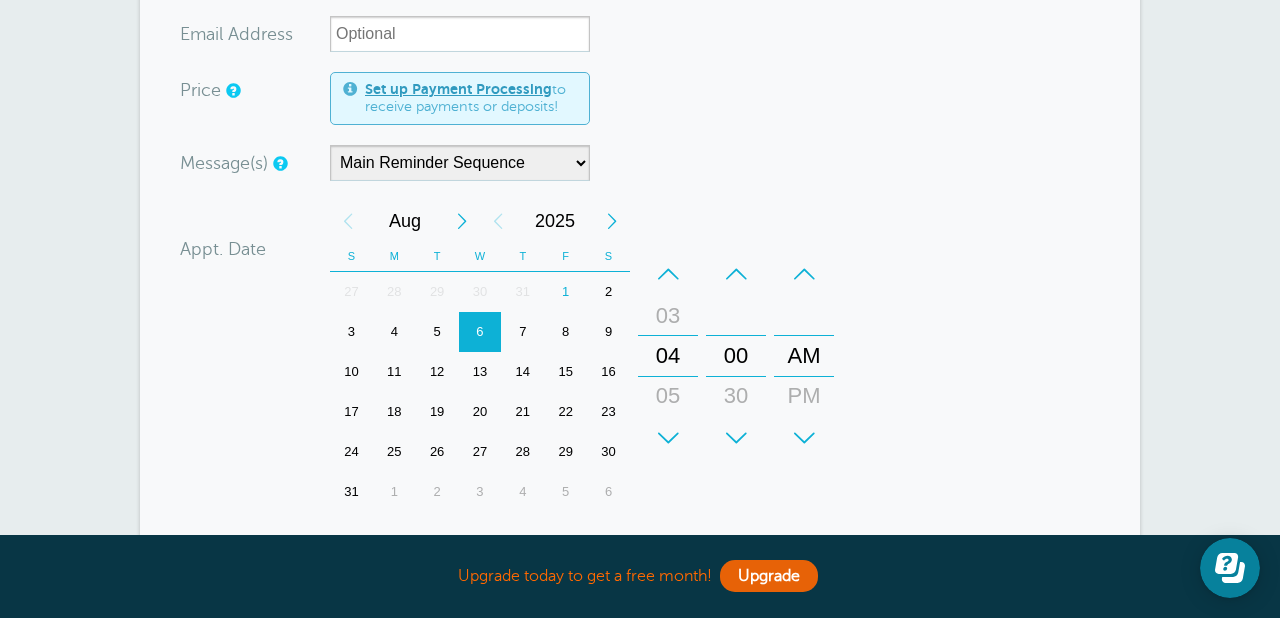 click on "+" at bounding box center (668, 438) 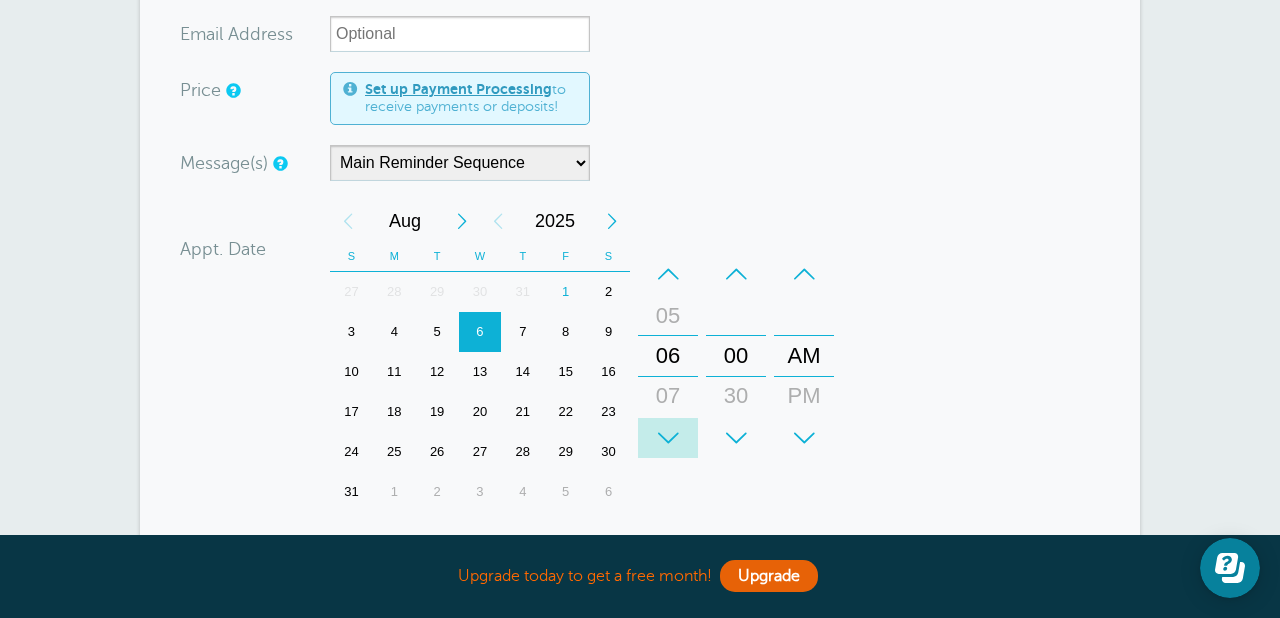 click on "+" at bounding box center [668, 438] 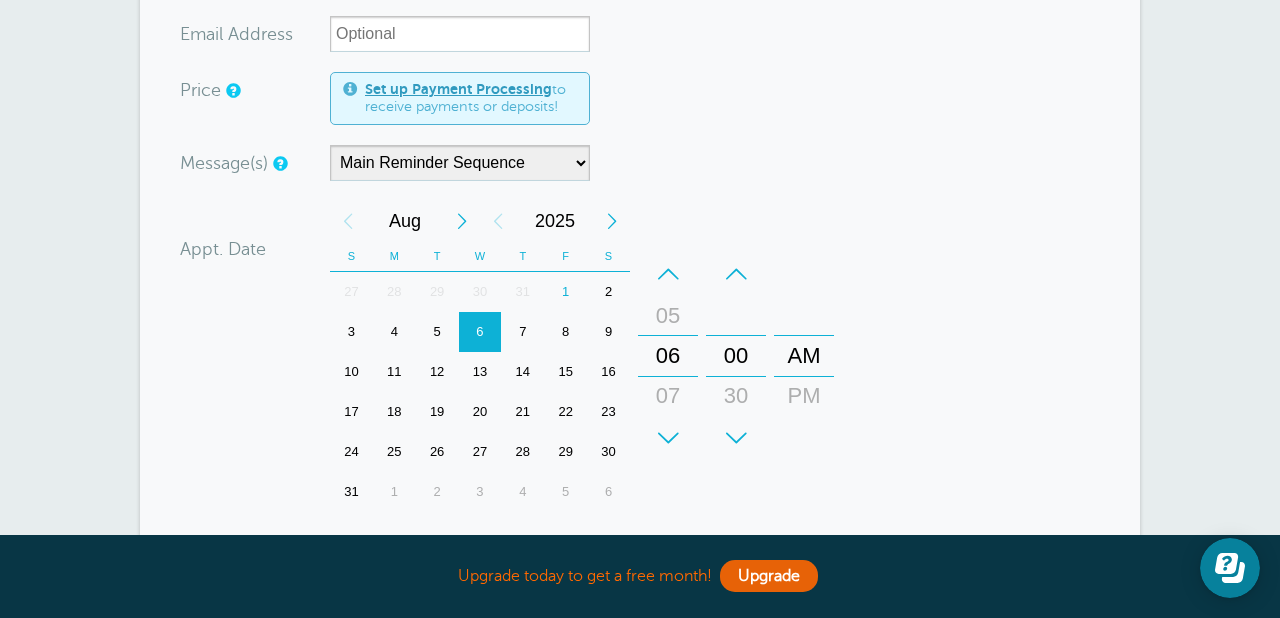 click on "AM PM" at bounding box center (804, 356) 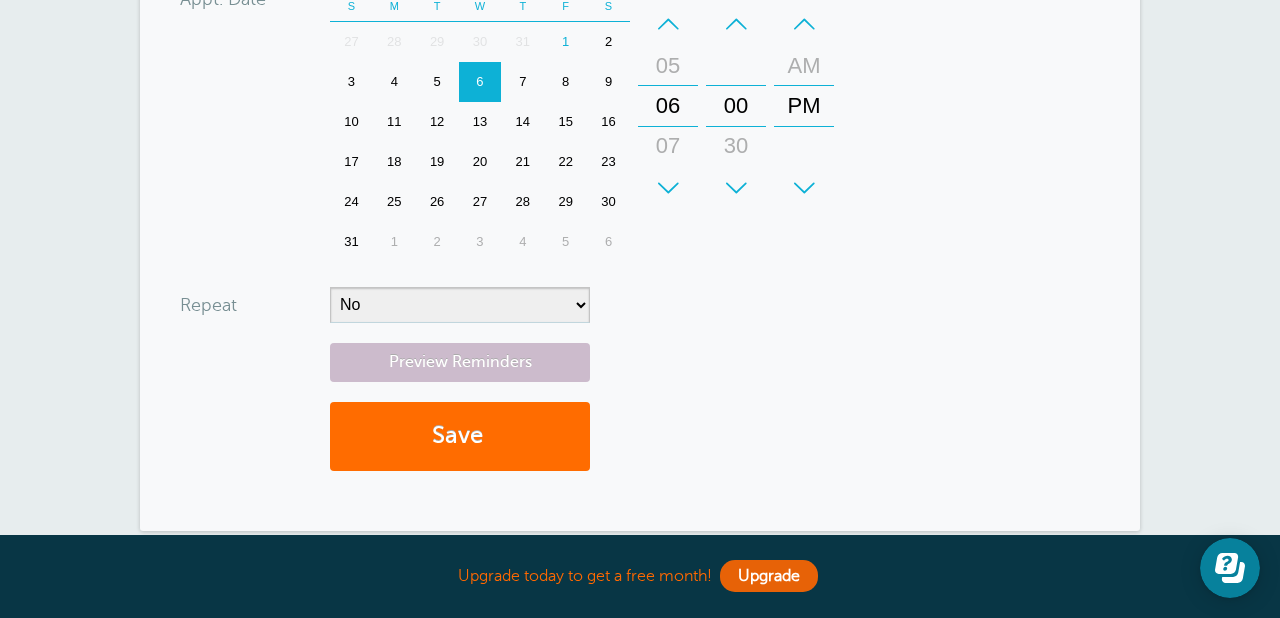 scroll, scrollTop: 829, scrollLeft: 0, axis: vertical 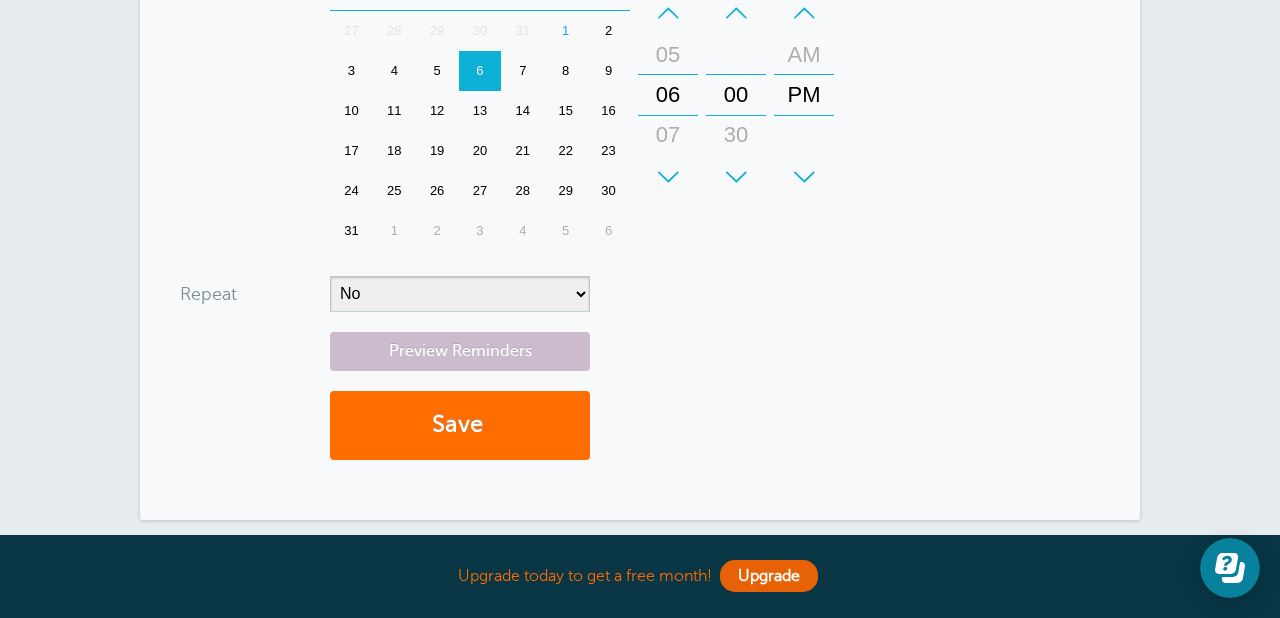 type on "7607923047" 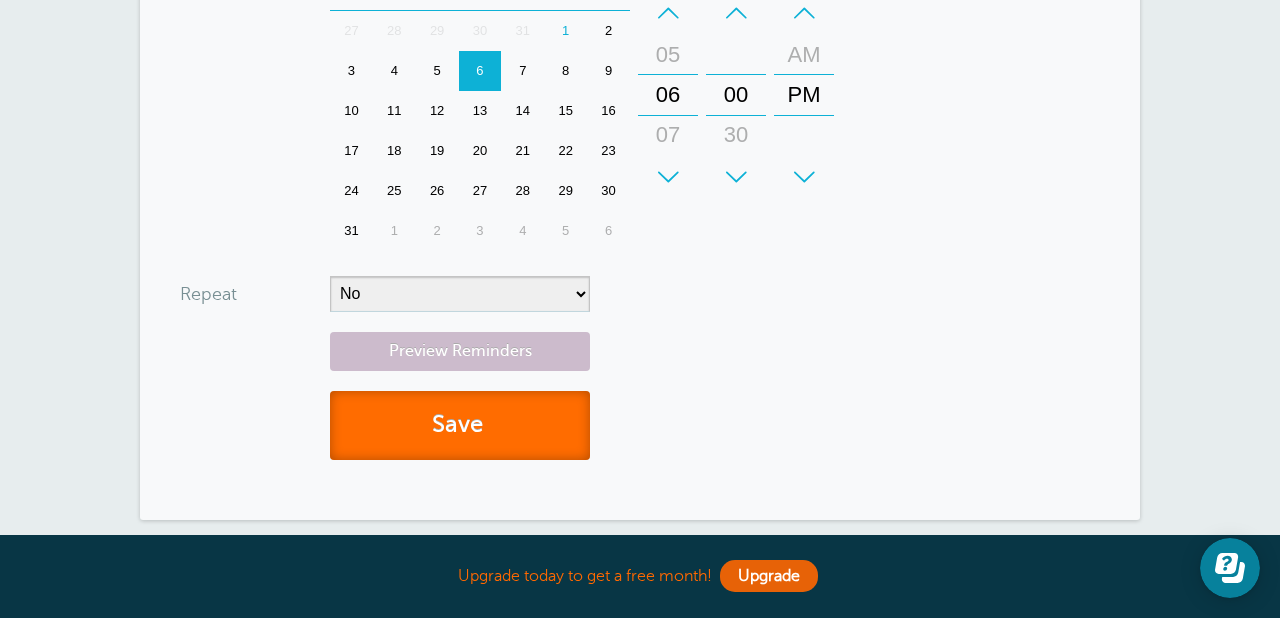 click on "Save" at bounding box center (460, 425) 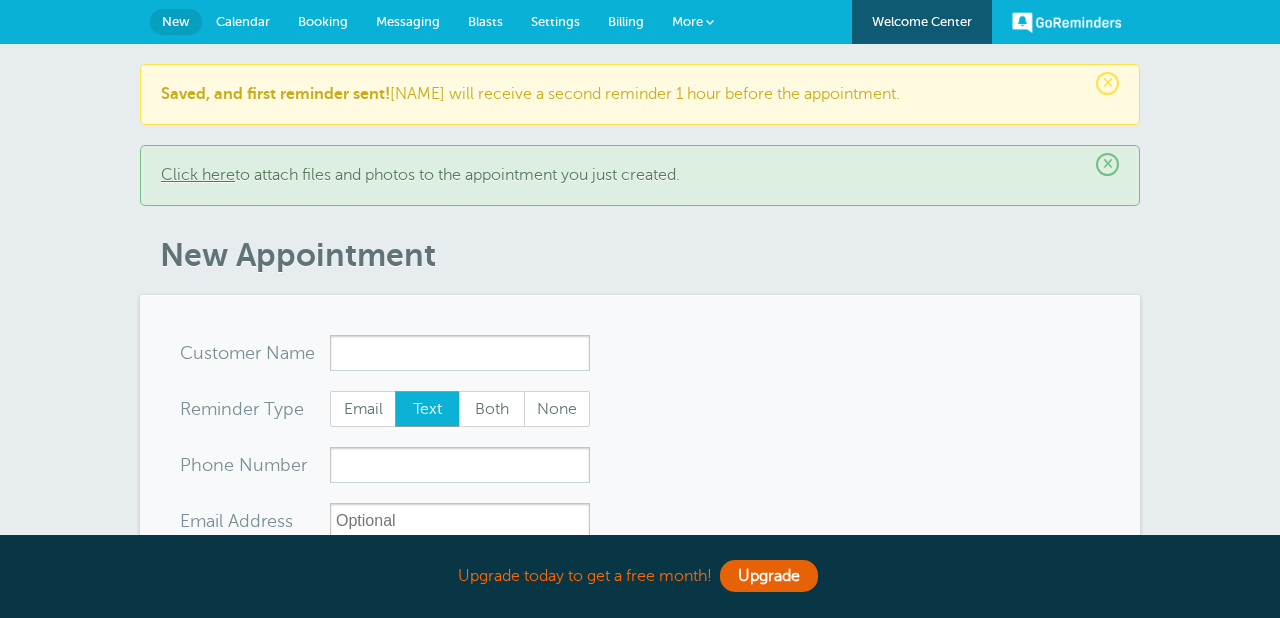 scroll, scrollTop: 0, scrollLeft: 0, axis: both 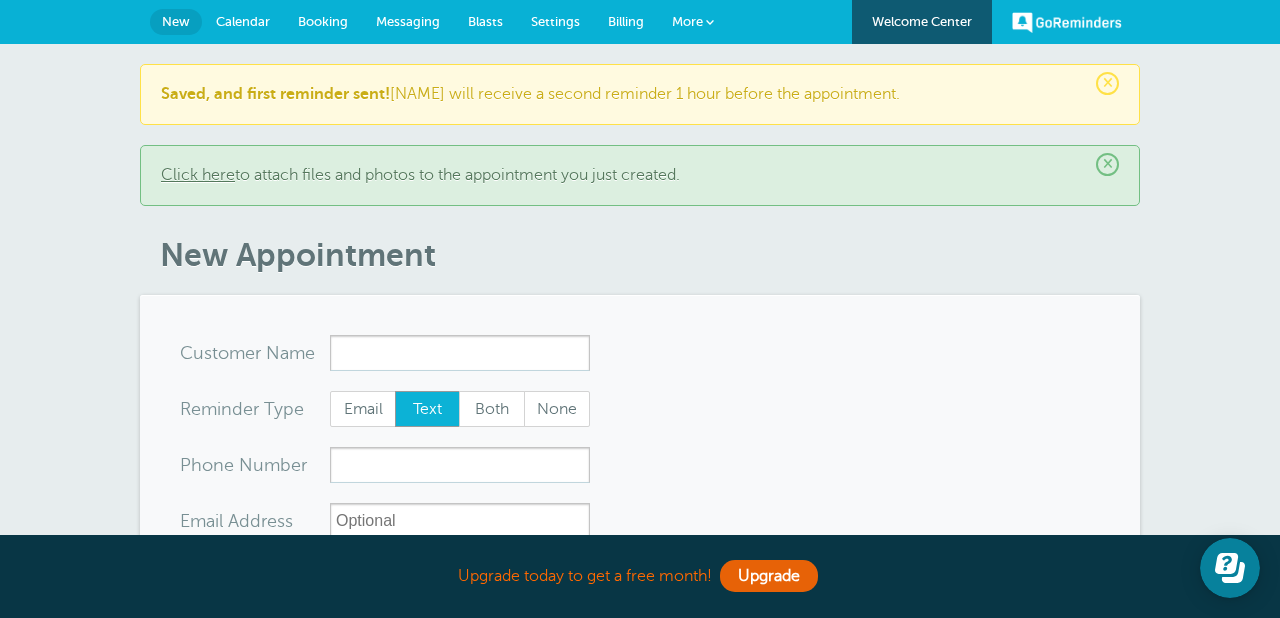 click on "Blasts" at bounding box center (485, 21) 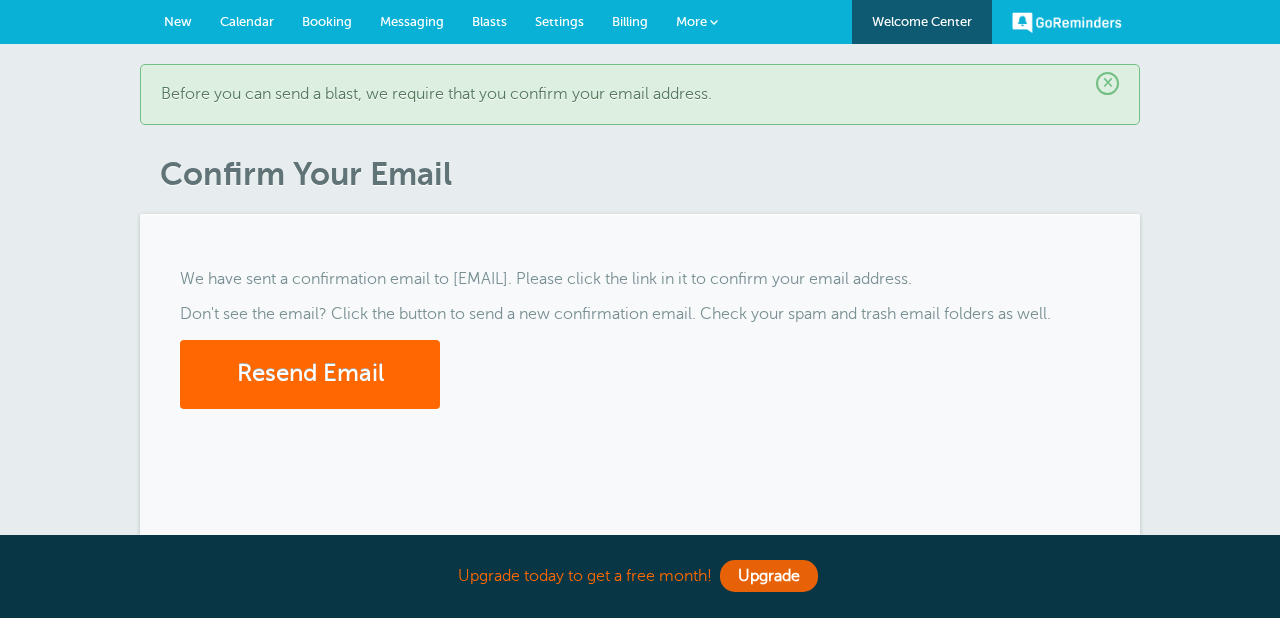 scroll, scrollTop: 0, scrollLeft: 0, axis: both 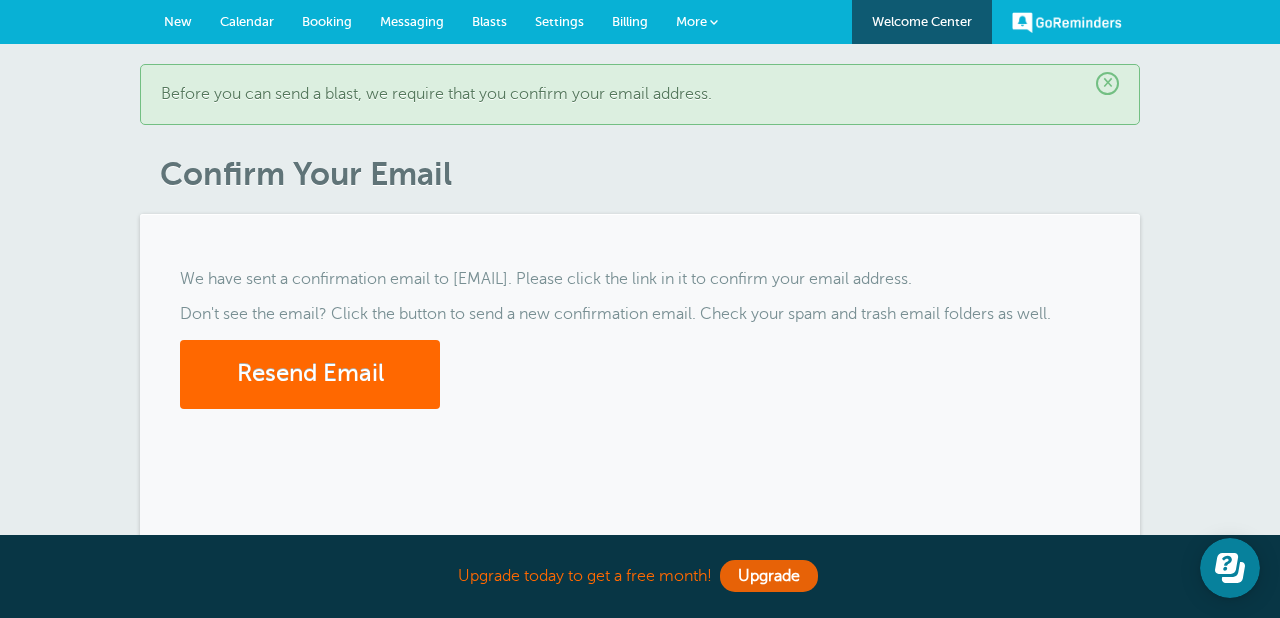 click on "Calendar" at bounding box center [247, 21] 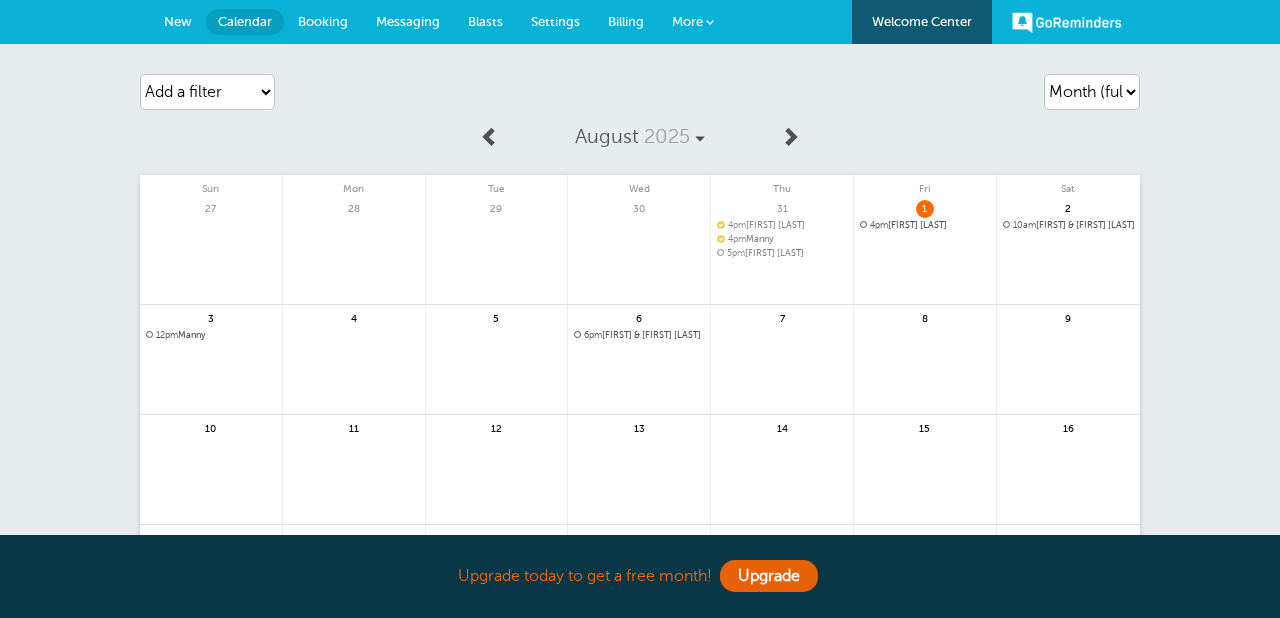 scroll, scrollTop: 0, scrollLeft: 0, axis: both 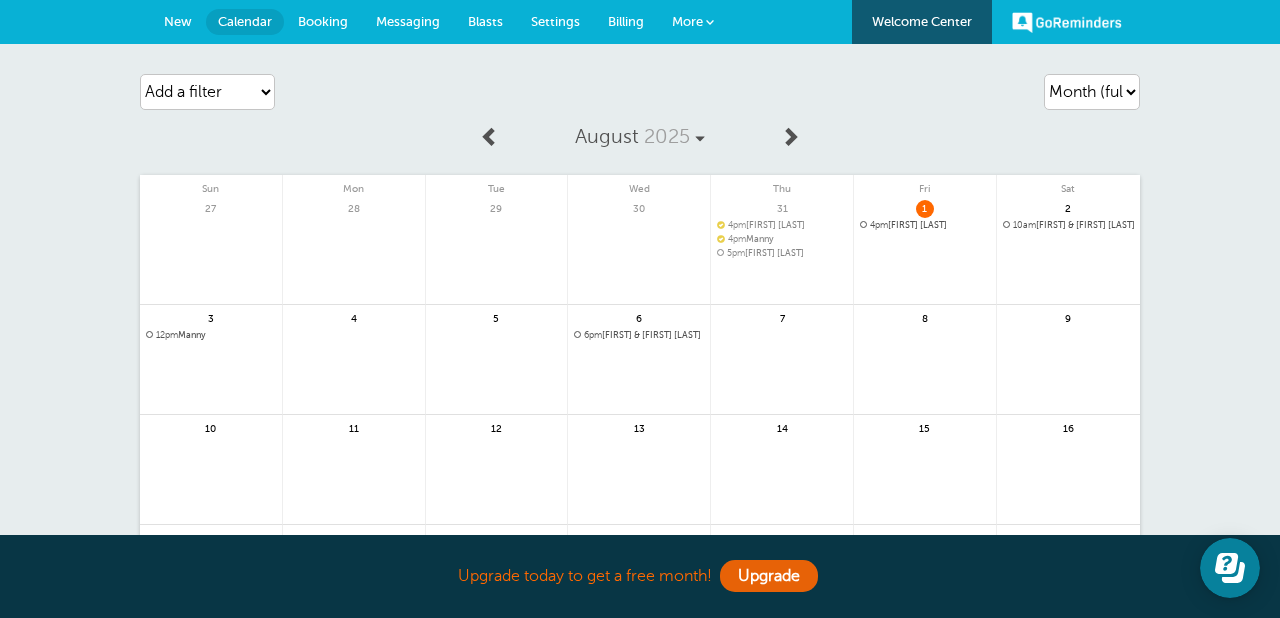 click on "[TIME] [FIRST] [LAST]" at bounding box center (925, 225) 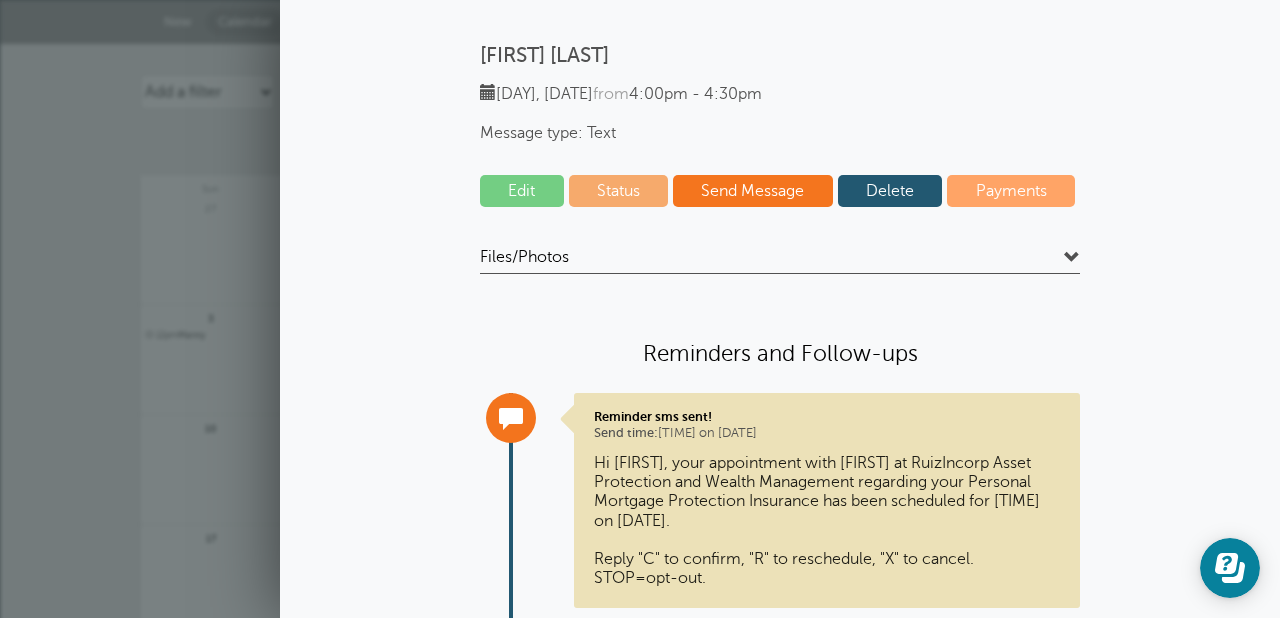scroll, scrollTop: 102, scrollLeft: 0, axis: vertical 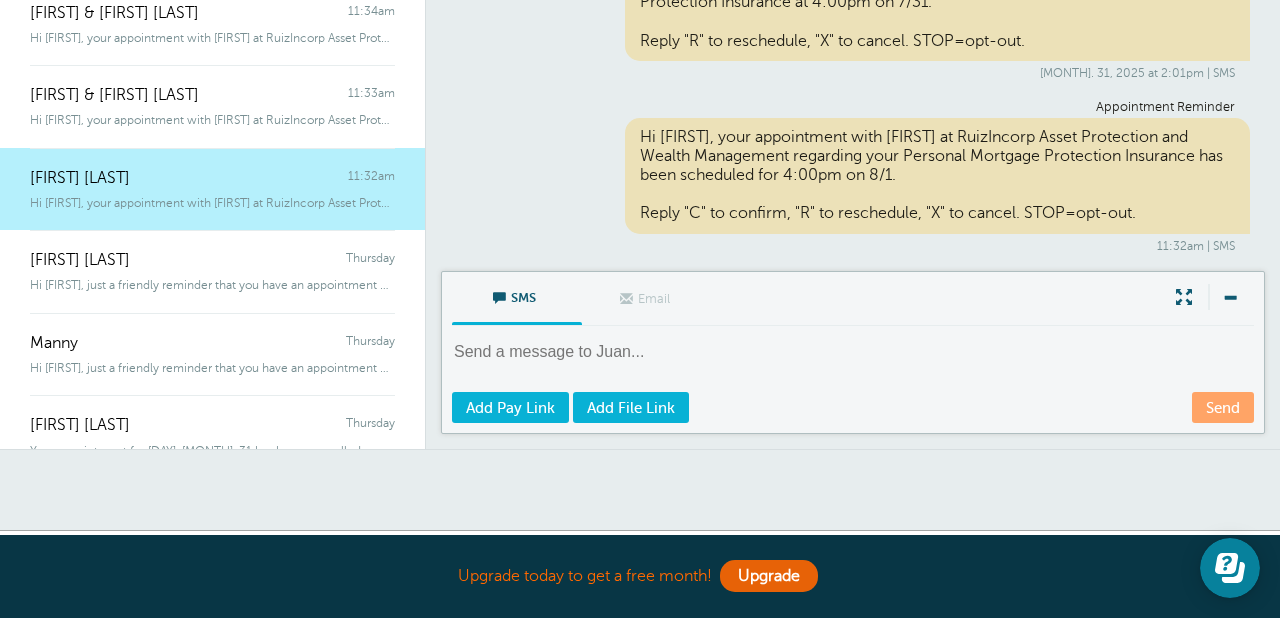 click at bounding box center [1229, 297] 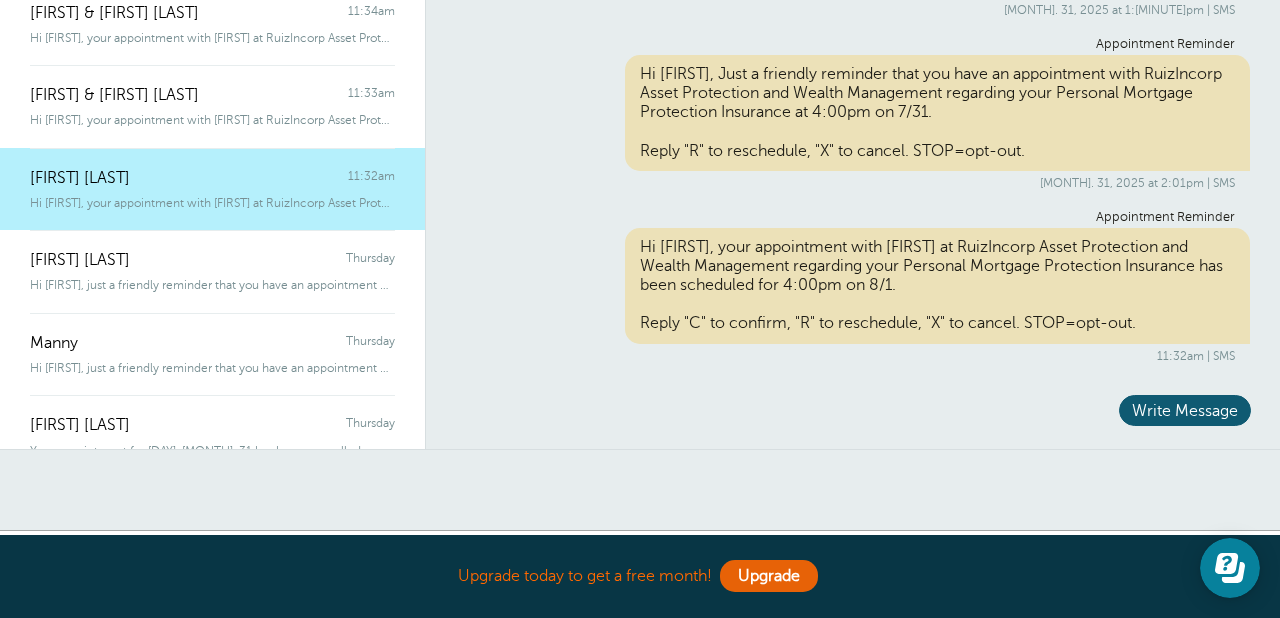 scroll, scrollTop: 236, scrollLeft: 0, axis: vertical 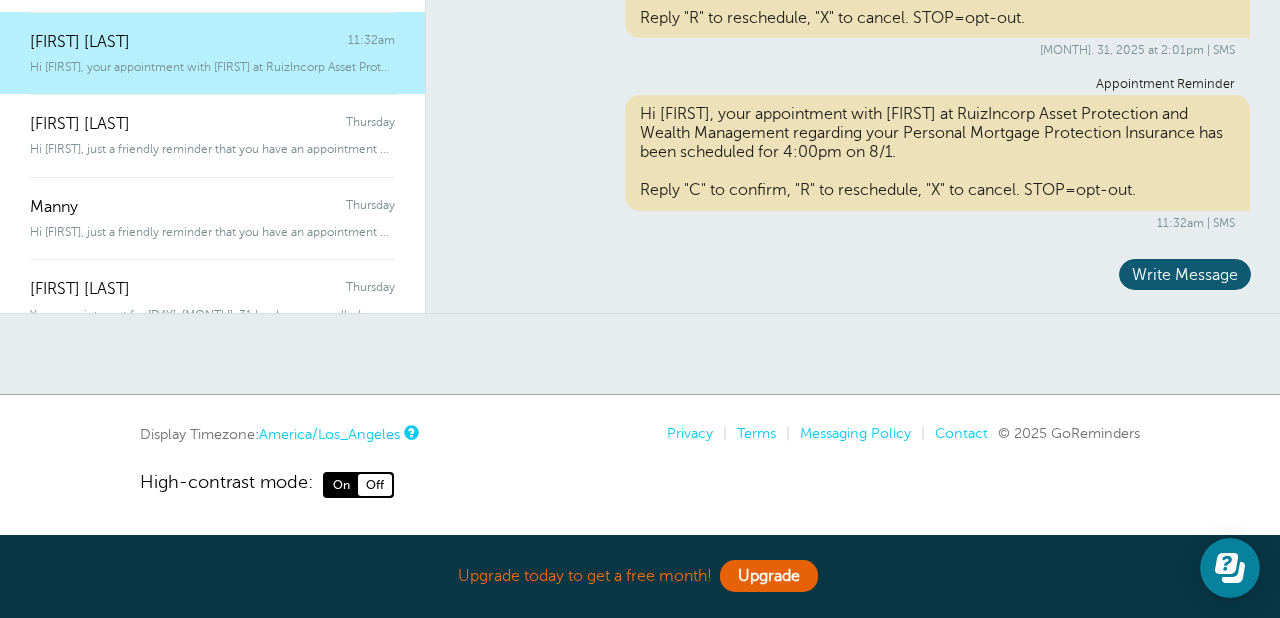 click on "Write Message" at bounding box center [1185, 274] 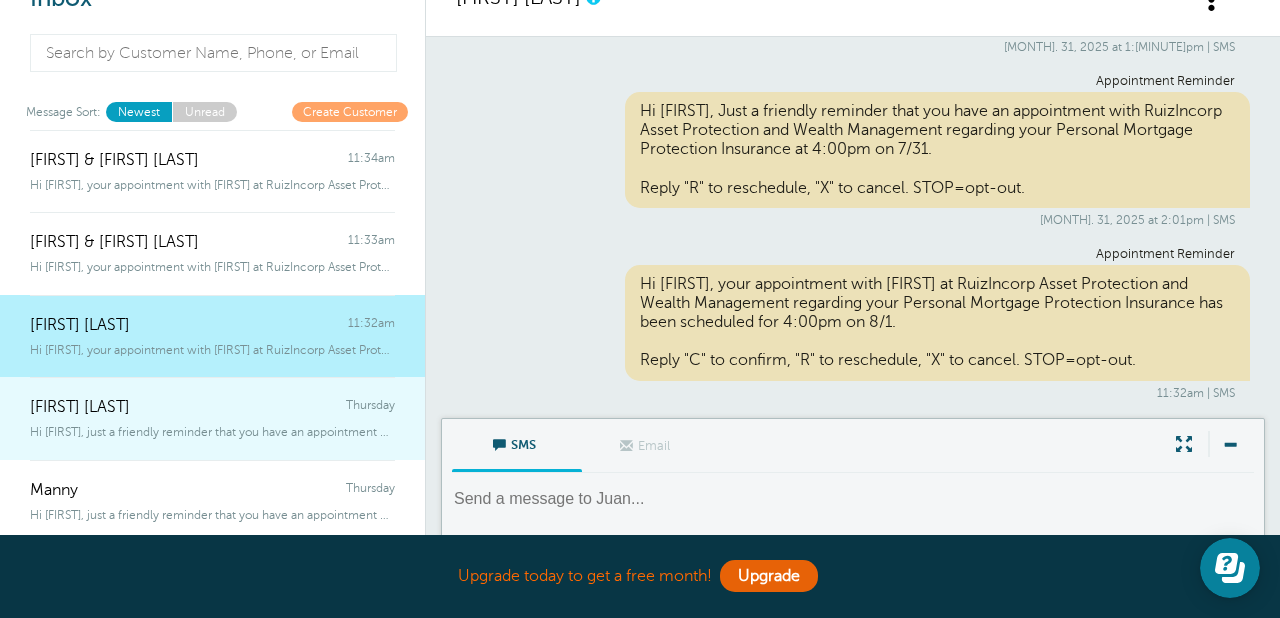 scroll, scrollTop: 62, scrollLeft: 0, axis: vertical 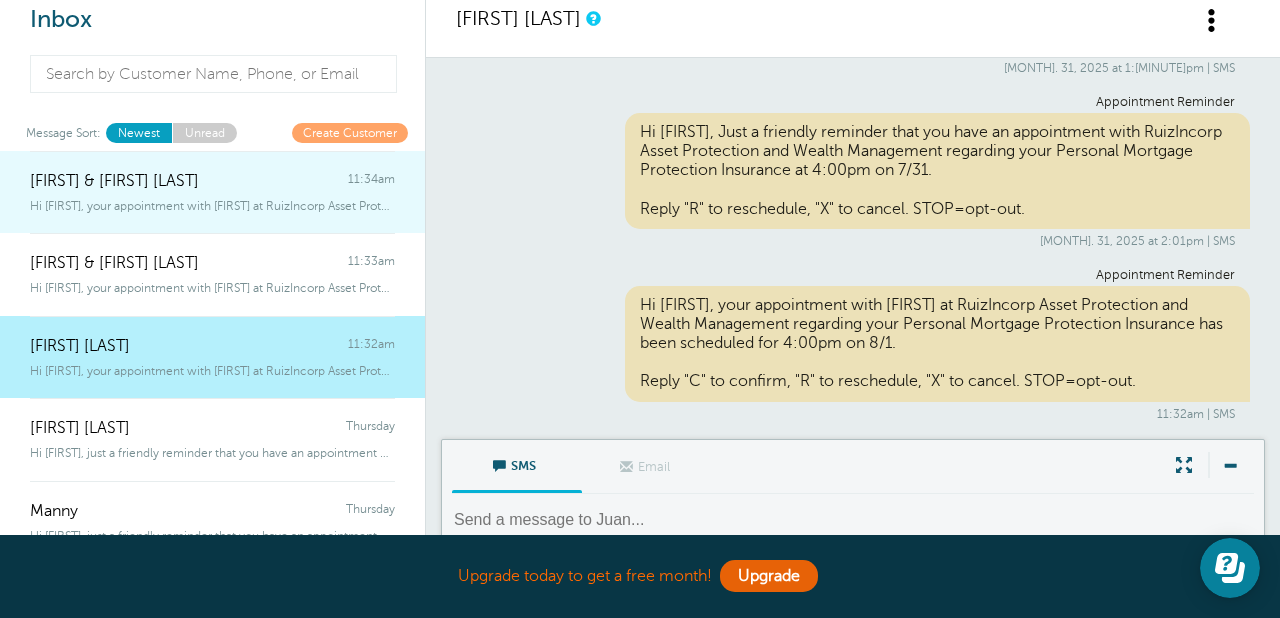 click on "Hi [FIRST], your appointment with [FIRST] at RuizIncorp Asset Protection and W" at bounding box center (212, 202) 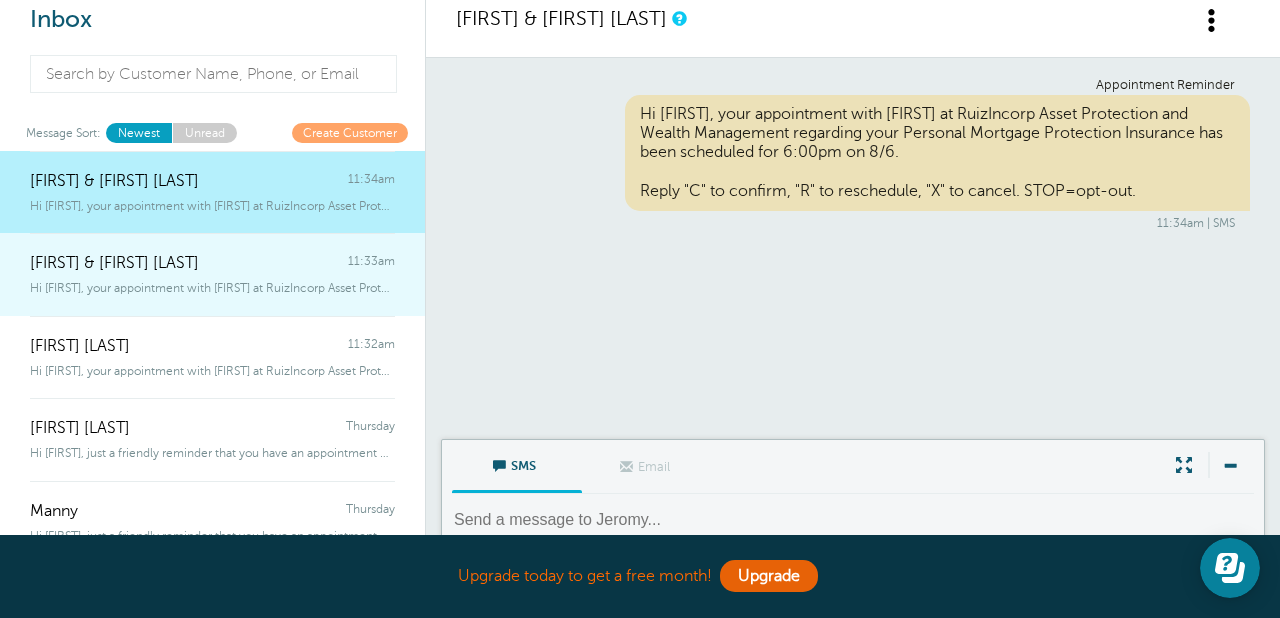 click on "[FIRST] & [FIRST] [LAST]
11:33am" at bounding box center (212, 253) 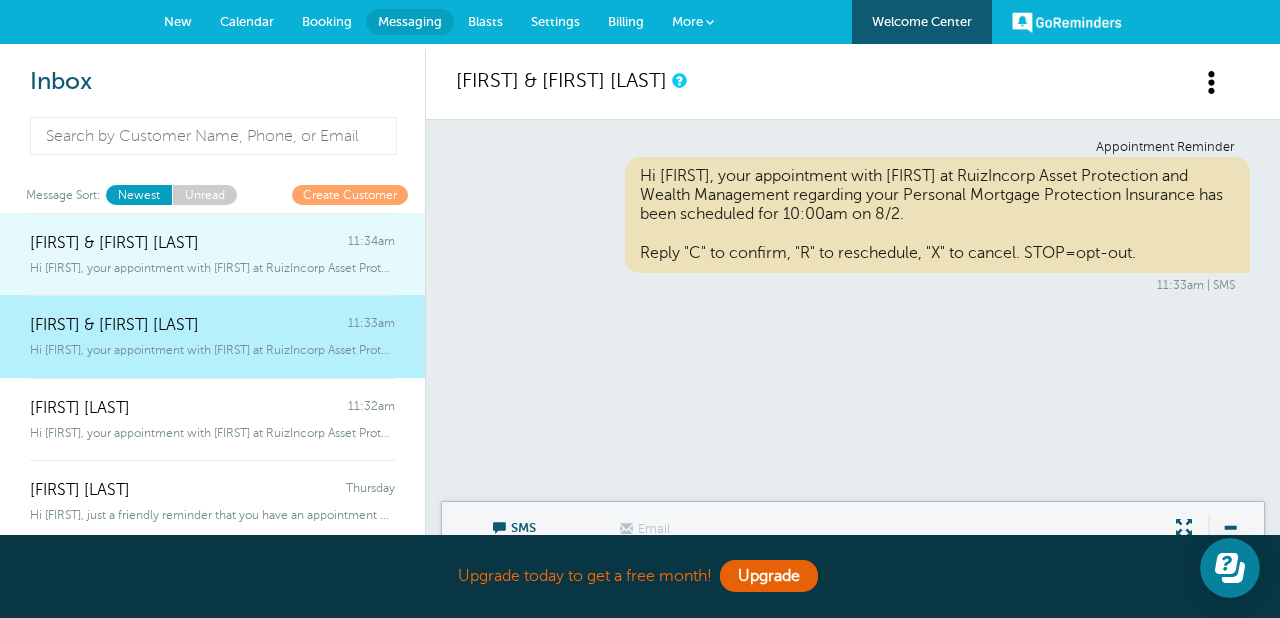 scroll, scrollTop: 0, scrollLeft: 0, axis: both 